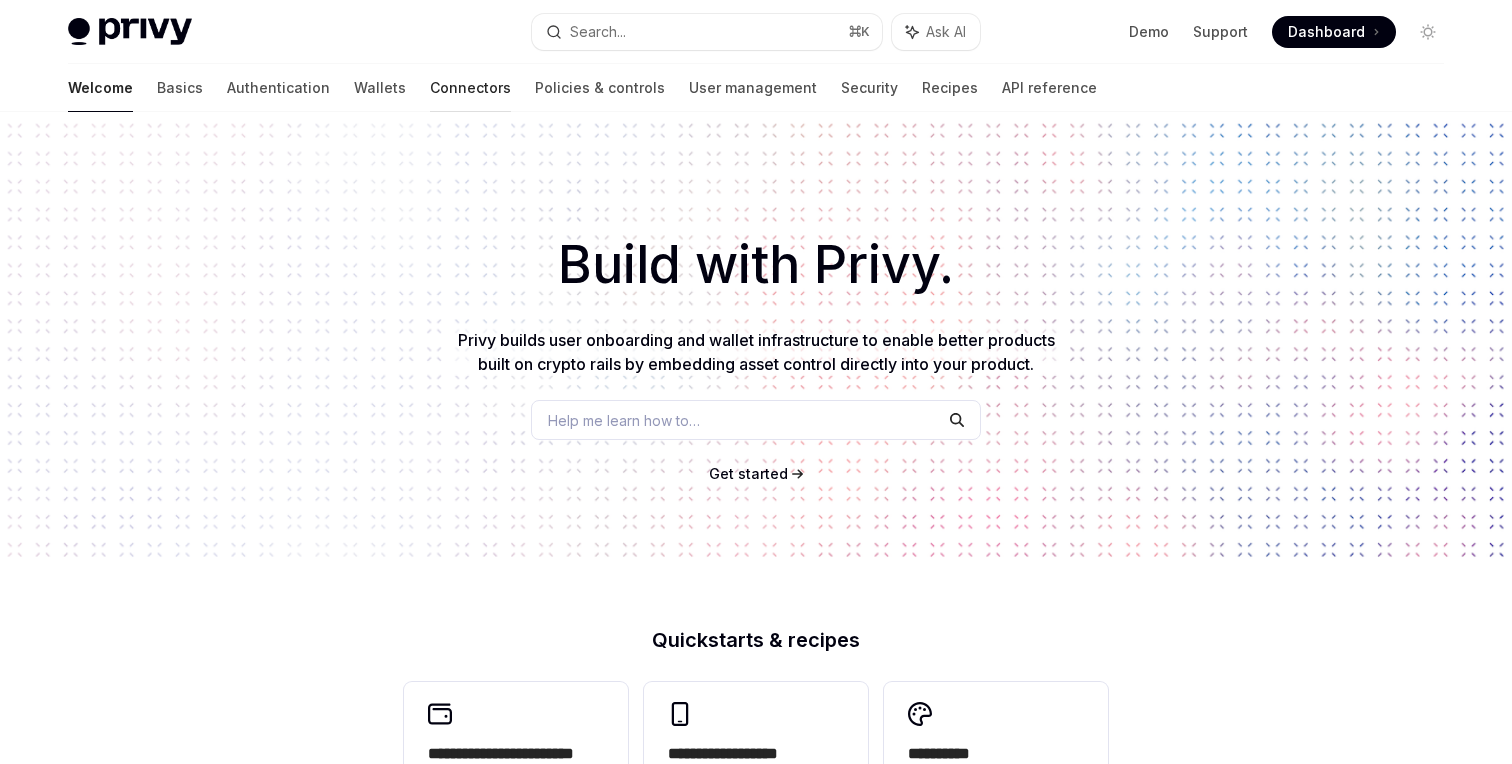 scroll, scrollTop: 0, scrollLeft: 0, axis: both 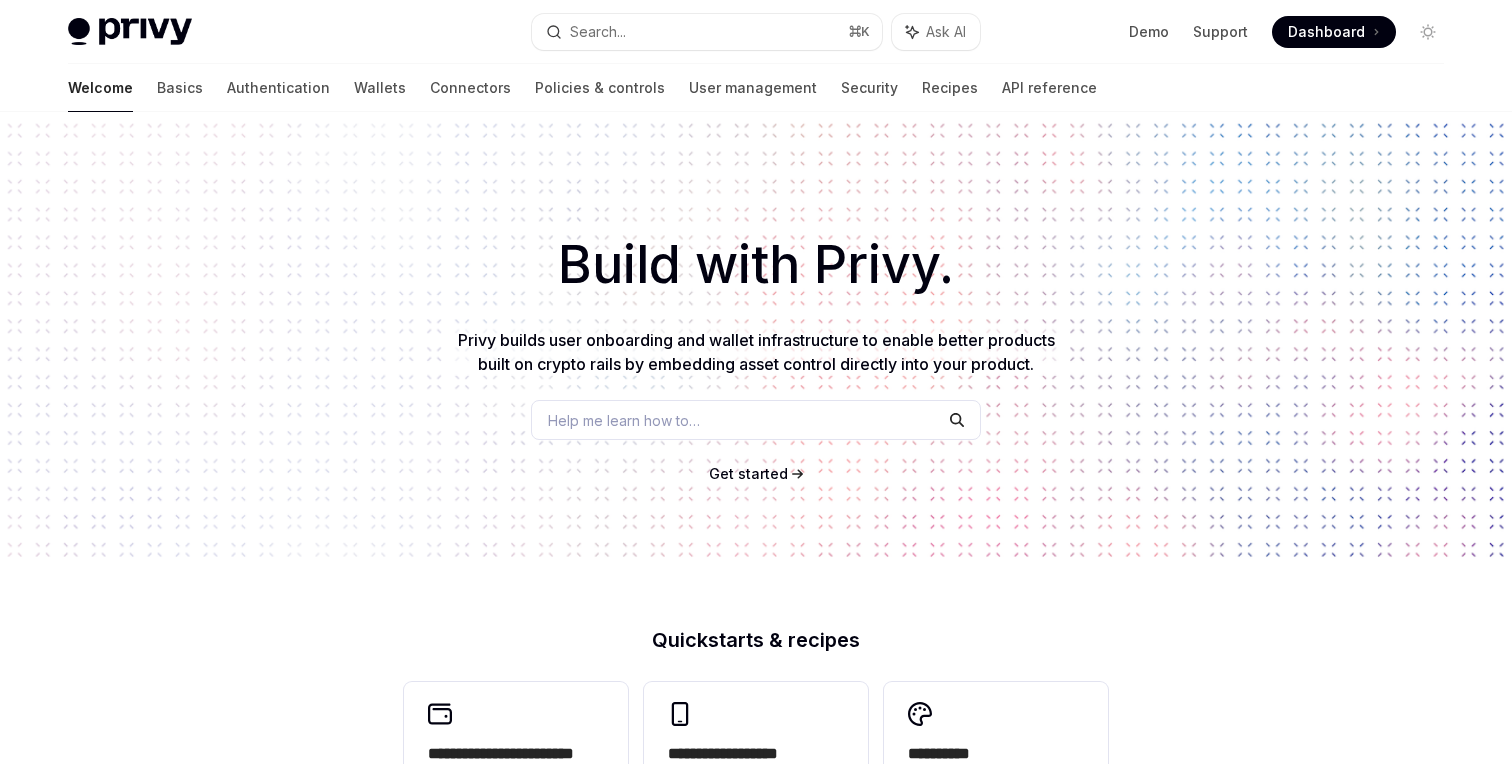 click on "Welcome Basics Authentication Wallets Connectors Policies & controls User management Security Recipes API reference" at bounding box center [582, 88] 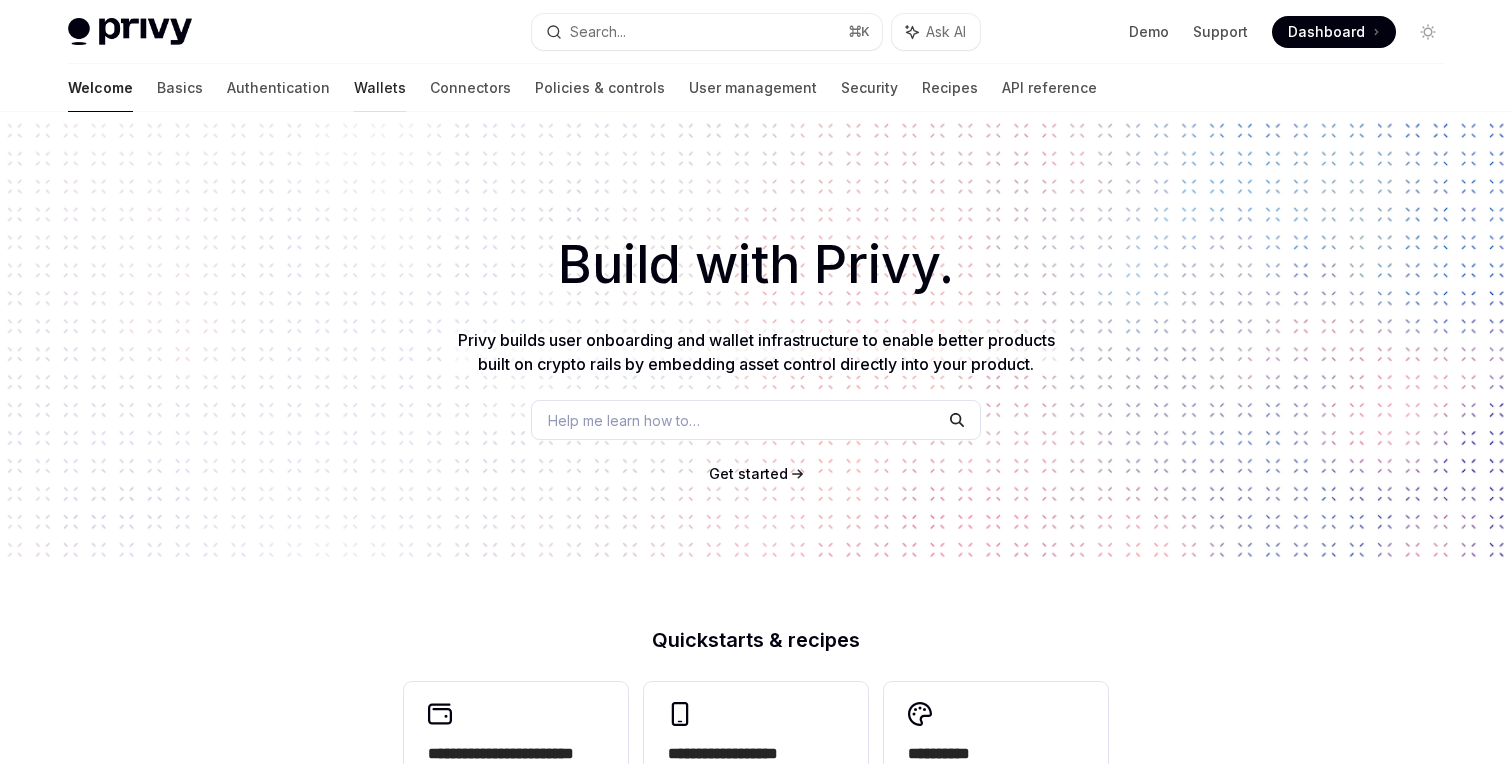 click on "Wallets" at bounding box center [380, 88] 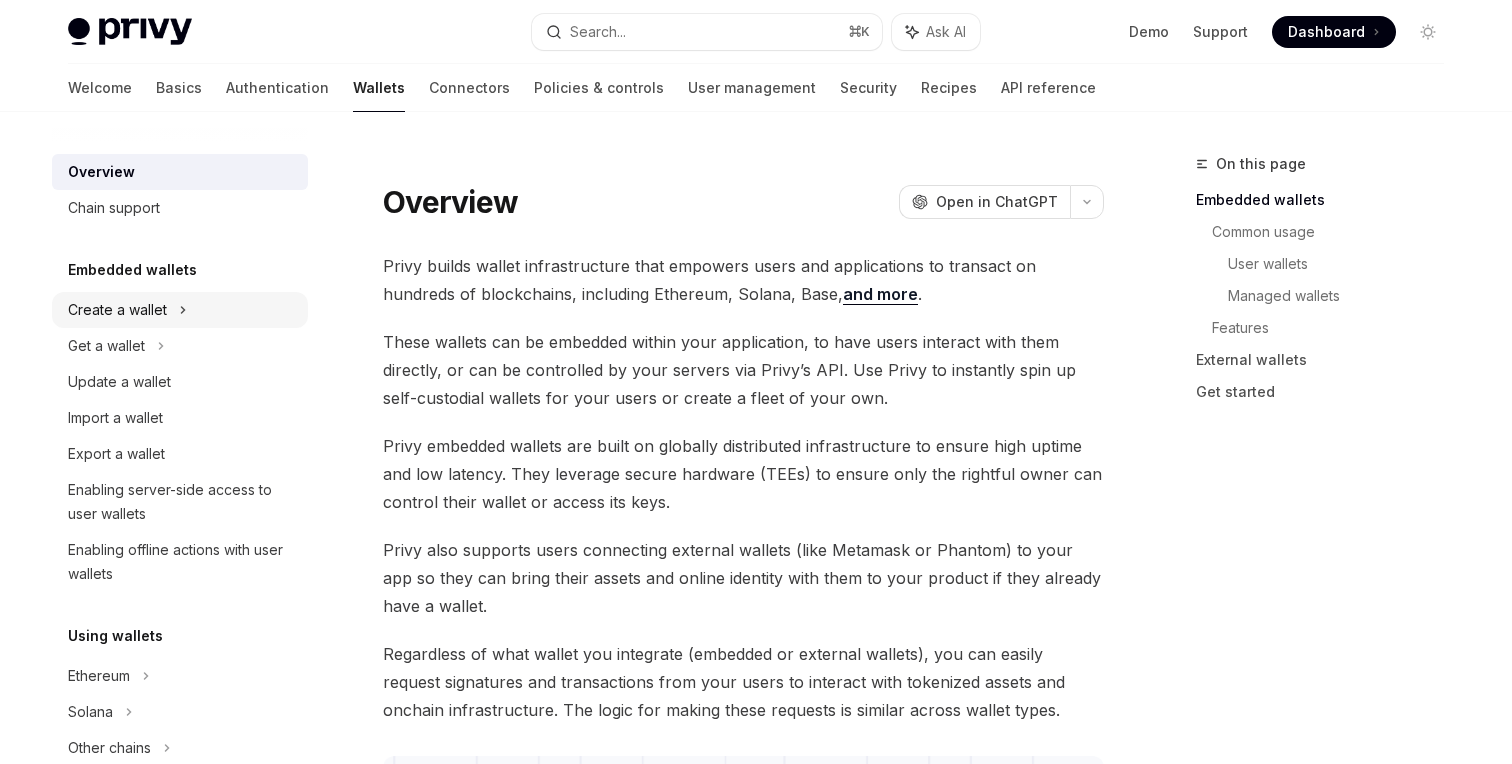 click on "Create a wallet" at bounding box center [117, 310] 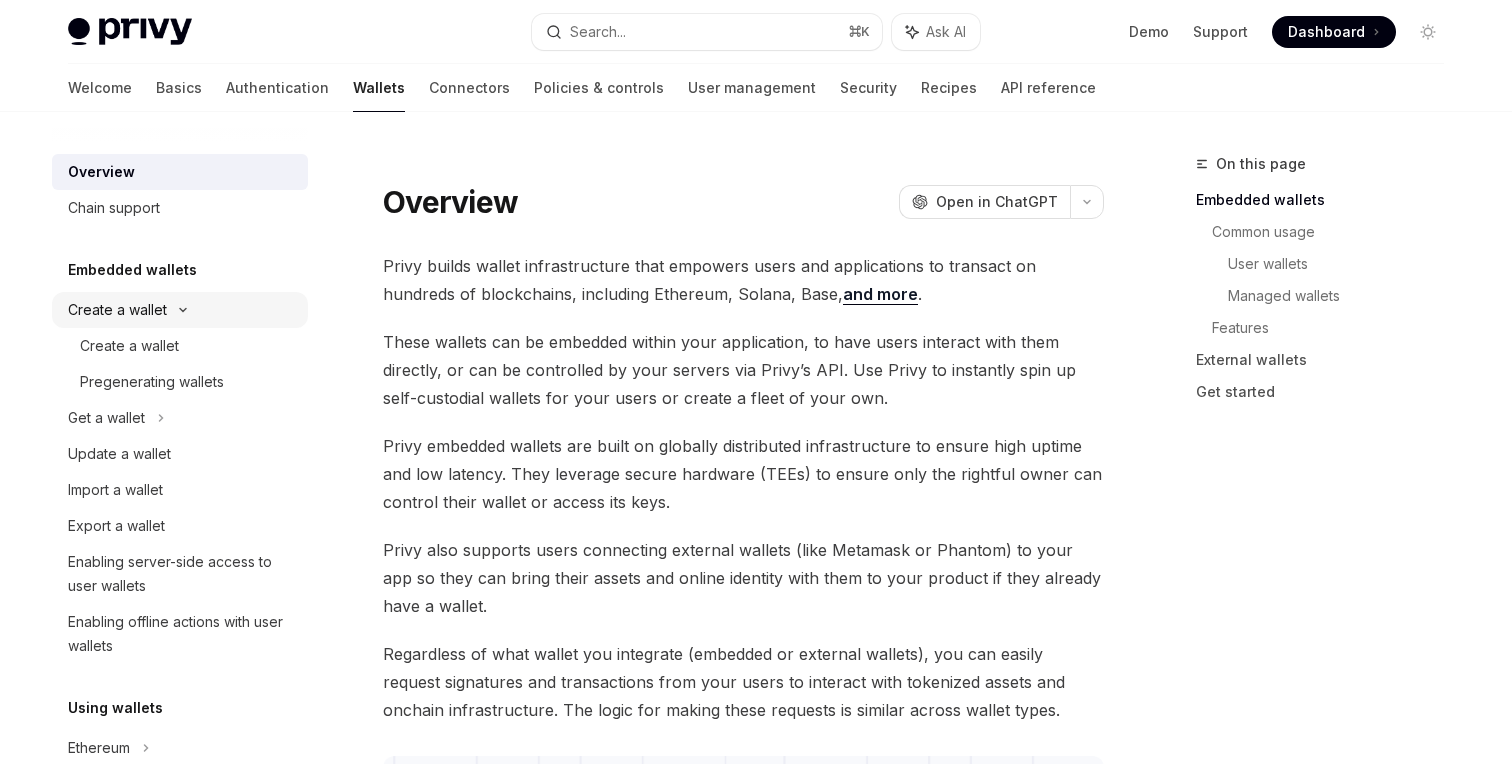 type on "*" 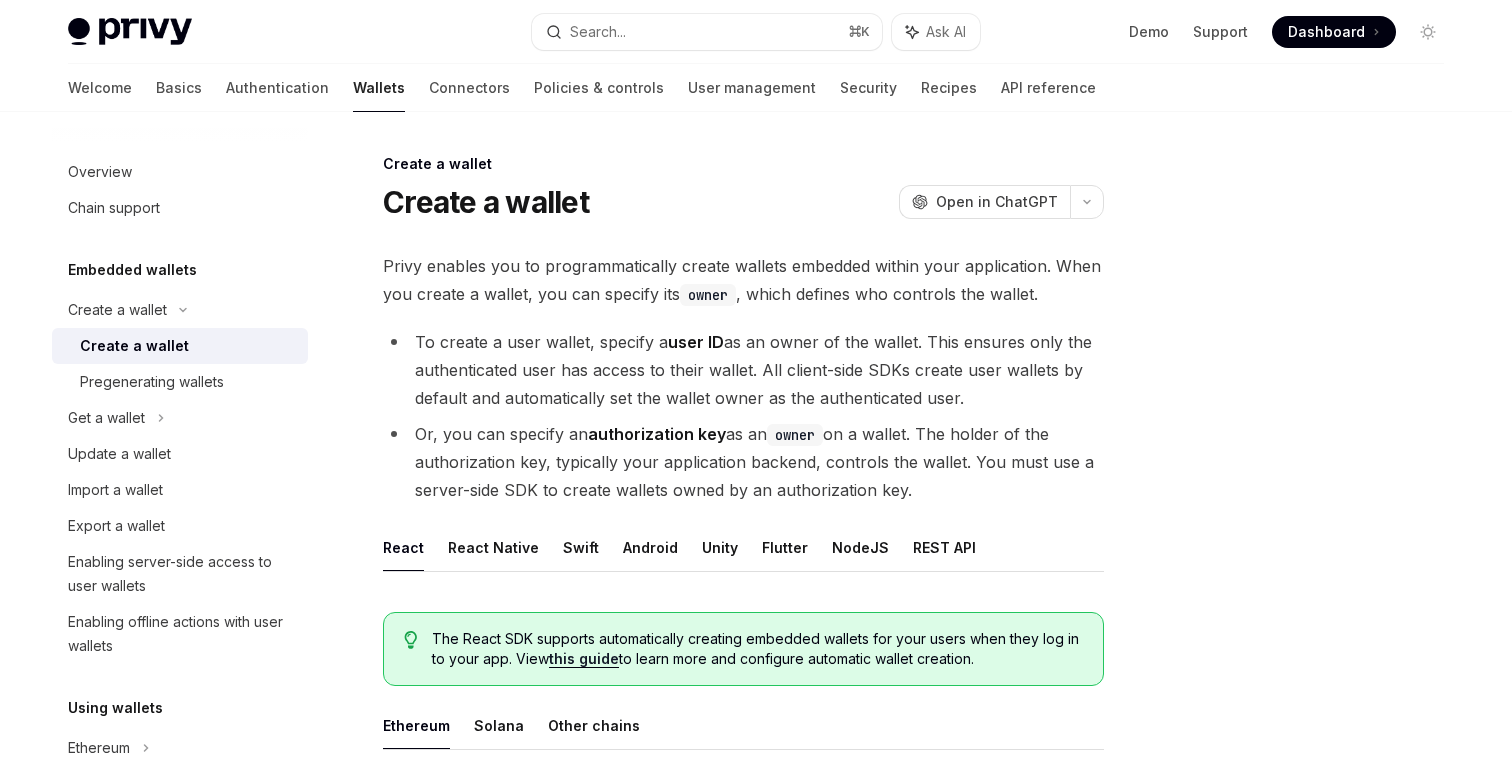 click on "Privy enables you to programmatically create wallets embedded within your application. When you create a wallet, you can specify its  owner , which defines who controls the wallet.
To create a user wallet, specify a  user ID  as an owner of the wallet. This ensures only the authenticated user has access to their wallet. All client-side SDKs create user wallets by default and automatically set the wallet owner as the authenticated user.
Or, you can specify an  authorization key  as an  owner  on a wallet. The holder of the authorization key, typically your application backend, controls the wallet. You must use a server-side SDK to create wallets owned by an authorization key.
React   React Native   Swift   Android   Unity   Flutter   NodeJS   REST API The React SDK supports automatically creating embedded wallets for your users when they log in to your app. View  this guide  to learn more and configure automatic wallet creation.   Ethereum   Solana   Other chains createWallet  method from the  Copy" at bounding box center (743, 1160) 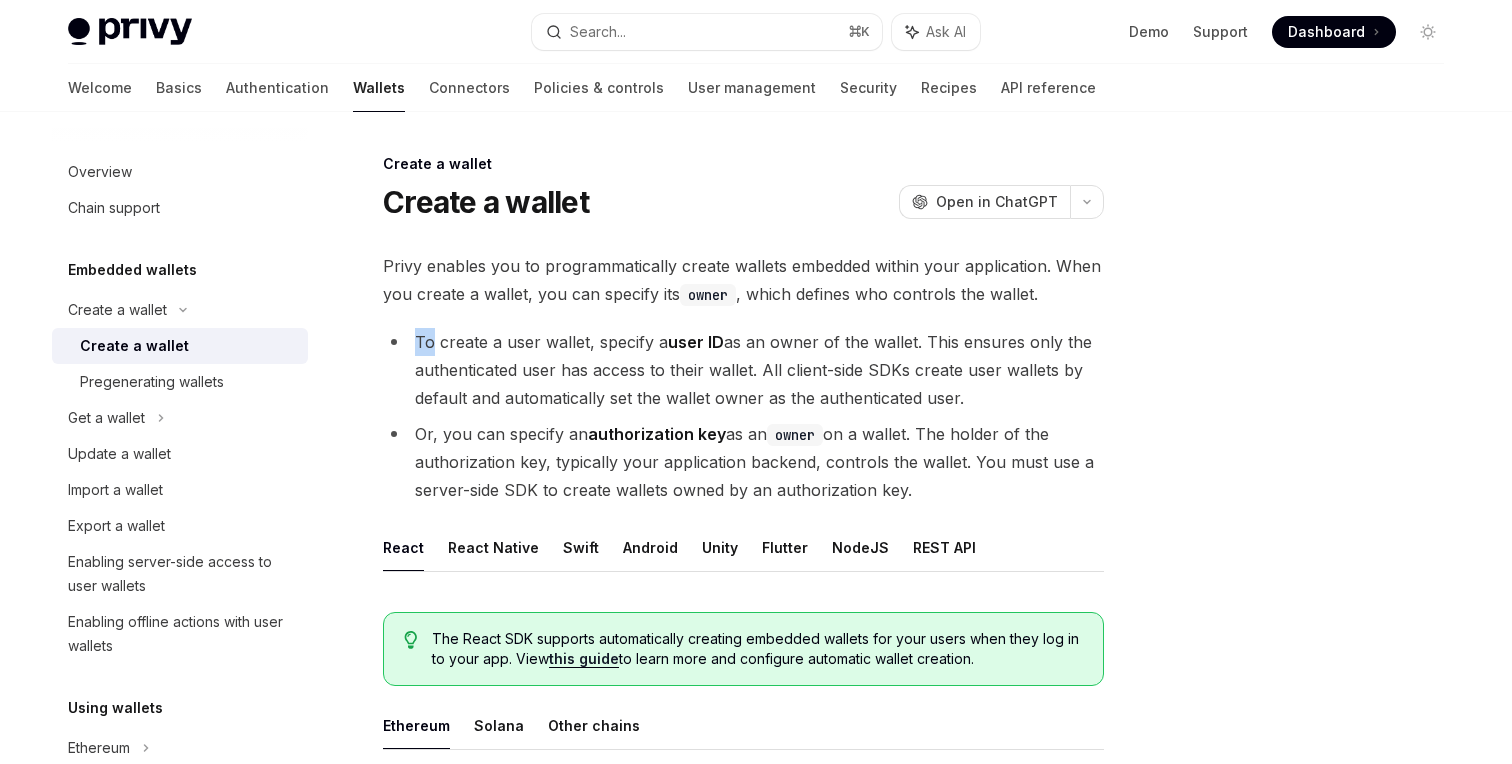 click on "Privy enables you to programmatically create wallets embedded within your application. When you create a wallet, you can specify its  owner , which defines who controls the wallet.
To create a user wallet, specify a  user ID  as an owner of the wallet. This ensures only the authenticated user has access to their wallet. All client-side SDKs create user wallets by default and automatically set the wallet owner as the authenticated user.
Or, you can specify an  authorization key  as an  owner  on a wallet. The holder of the authorization key, typically your application backend, controls the wallet. You must use a server-side SDK to create wallets owned by an authorization key.
React   React Native   Swift   Android   Unity   Flutter   NodeJS   REST API The React SDK supports automatically creating embedded wallets for your users when they log in to your app. View  this guide  to learn more and configure automatic wallet creation.   Ethereum   Solana   Other chains createWallet  method from the  Copy" at bounding box center (743, 1160) 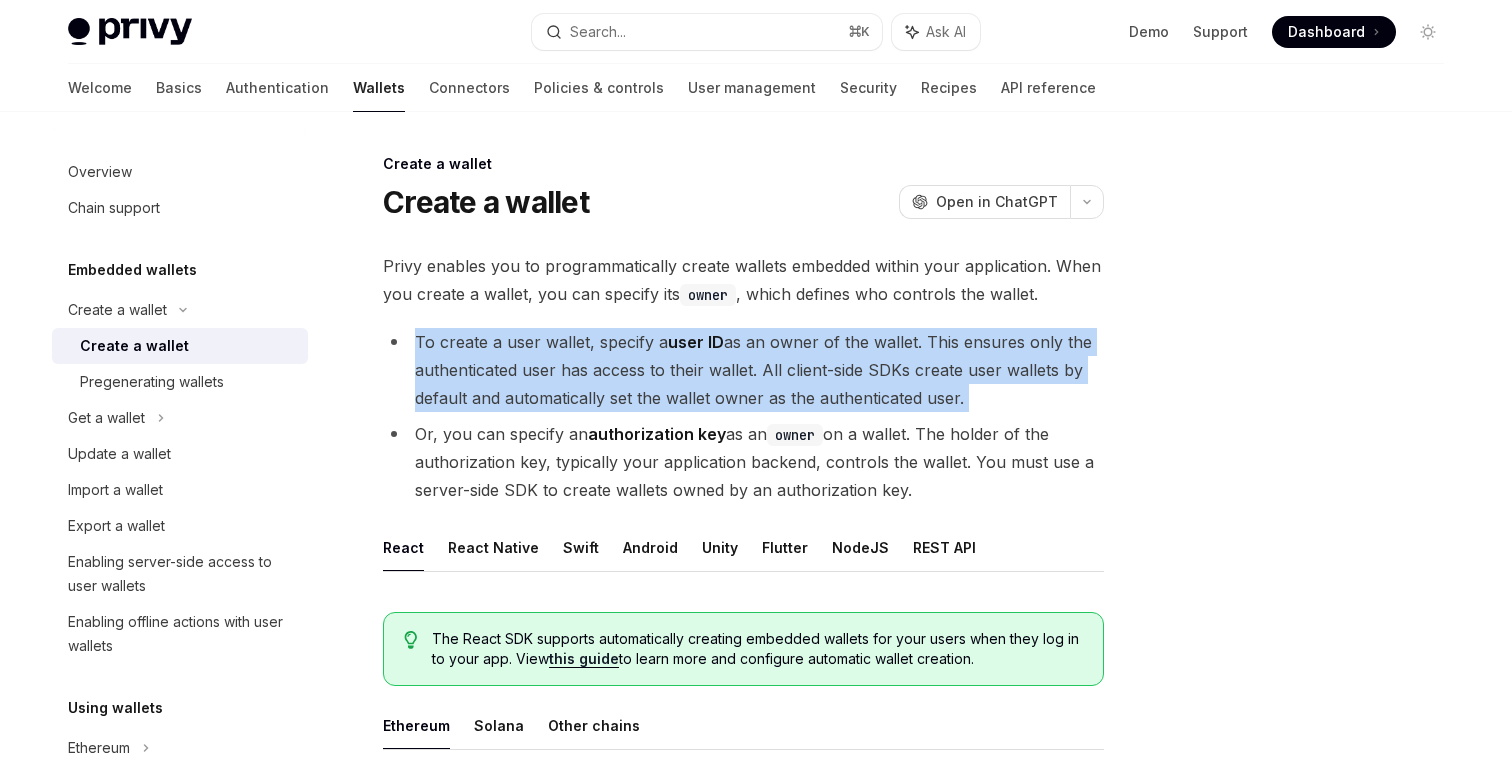 click on "Privy enables you to programmatically create wallets embedded within your application. When you create a wallet, you can specify its  owner , which defines who controls the wallet.
To create a user wallet, specify a  user ID  as an owner of the wallet. This ensures only the authenticated user has access to their wallet. All client-side SDKs create user wallets by default and automatically set the wallet owner as the authenticated user.
Or, you can specify an  authorization key  as an  owner  on a wallet. The holder of the authorization key, typically your application backend, controls the wallet. You must use a server-side SDK to create wallets owned by an authorization key.
React   React Native   Swift   Android   Unity   Flutter   NodeJS   REST API The React SDK supports automatically creating embedded wallets for your users when they log in to your app. View  this guide  to learn more and configure automatic wallet creation.   Ethereum   Solana   Other chains createWallet  method from the  Copy" at bounding box center (743, 1160) 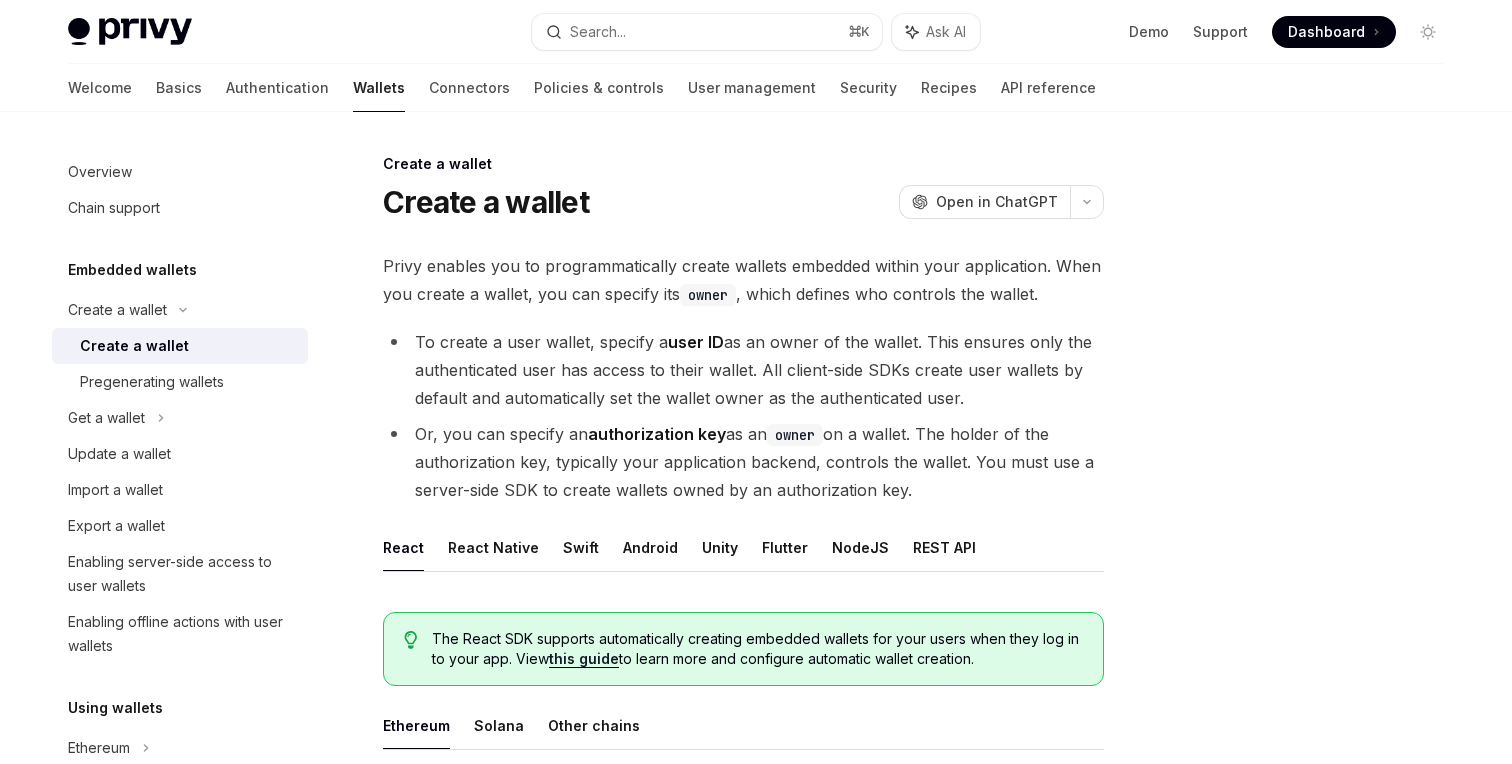 click on "To create a user wallet, specify a  user ID  as an owner of the wallet. This ensures only the authenticated user has access to their wallet. All client-side SDKs create user wallets by default and automatically set the wallet owner as the authenticated user." at bounding box center (743, 370) 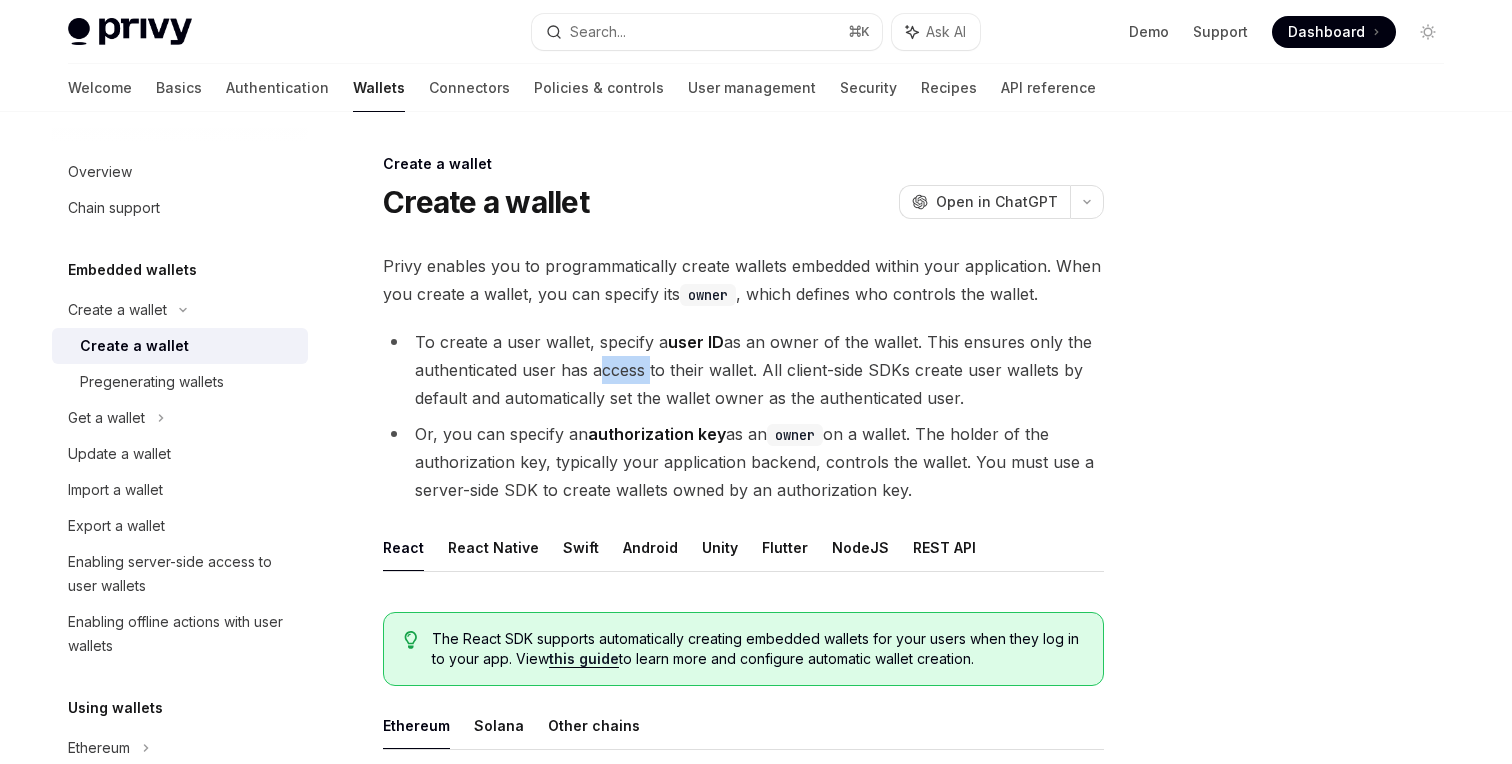 click on "To create a user wallet, specify a  user ID  as an owner of the wallet. This ensures only the authenticated user has access to their wallet. All client-side SDKs create user wallets by default and automatically set the wallet owner as the authenticated user." at bounding box center [743, 370] 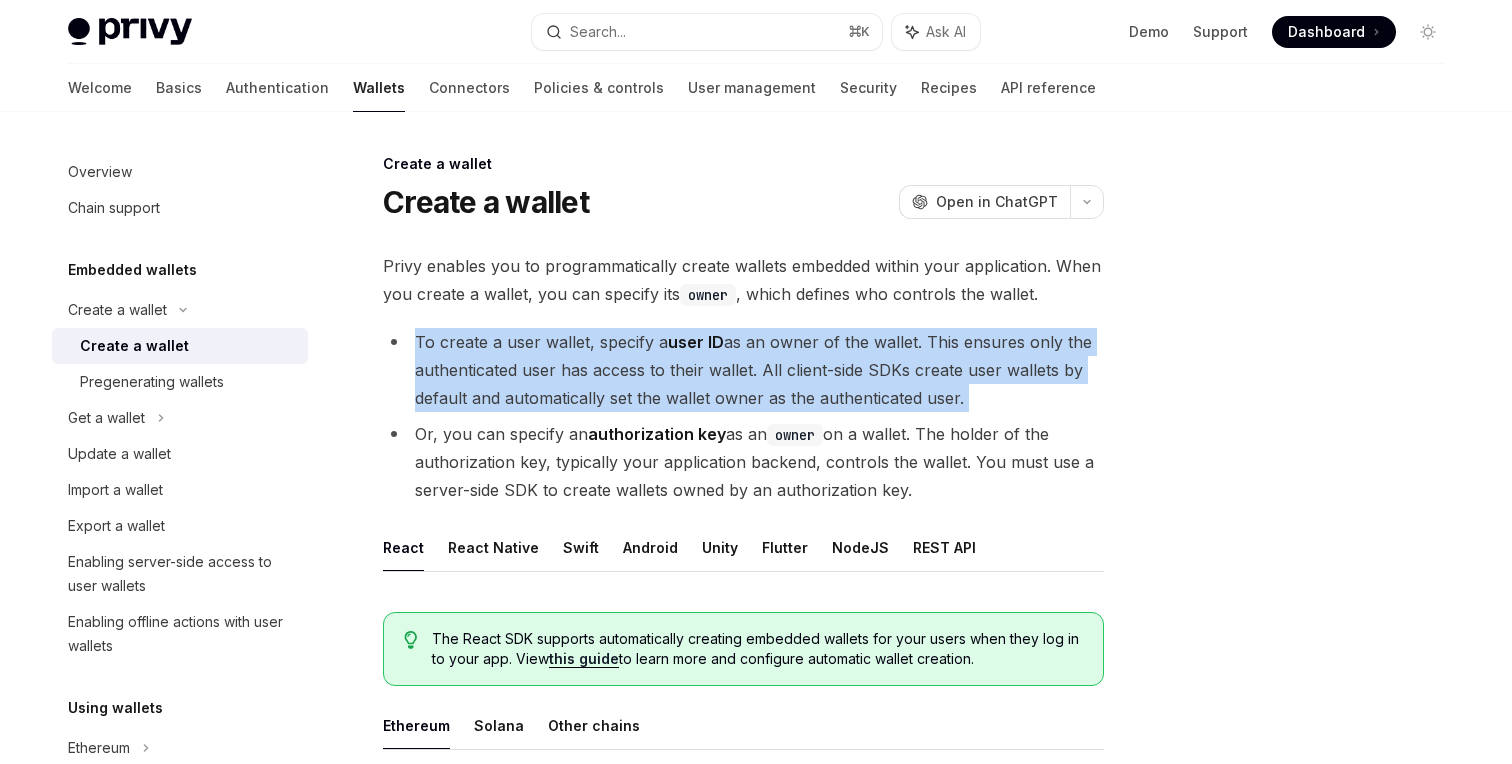 click on "To create a user wallet, specify a  user ID  as an owner of the wallet. This ensures only the authenticated user has access to their wallet. All client-side SDKs create user wallets by default and automatically set the wallet owner as the authenticated user." at bounding box center (743, 370) 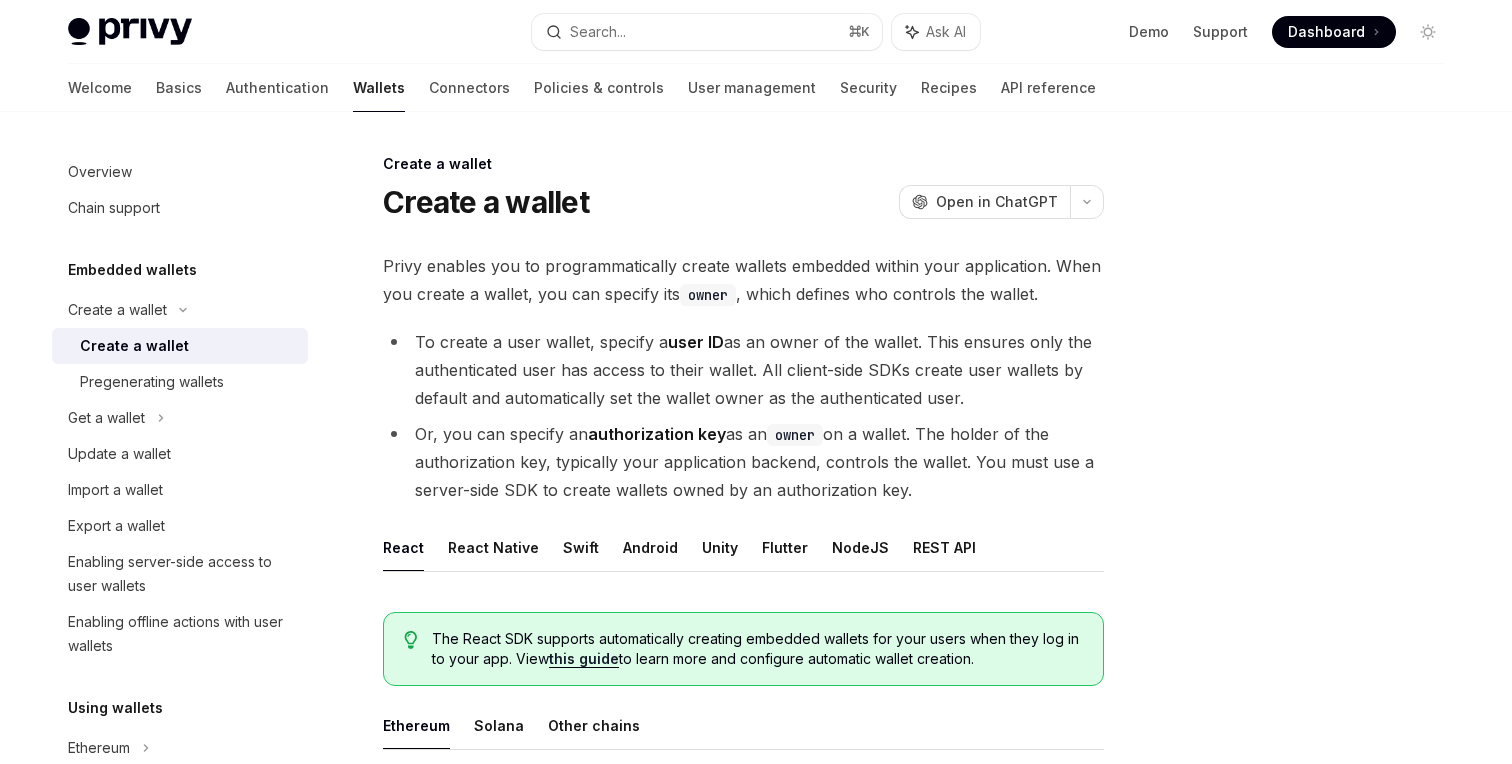 click on "Or, you can specify an  authorization key  as an  owner  on a wallet. The holder of the authorization key, typically your application backend, controls the wallet. You must use a server-side SDK to create wallets owned by an authorization key." at bounding box center [743, 462] 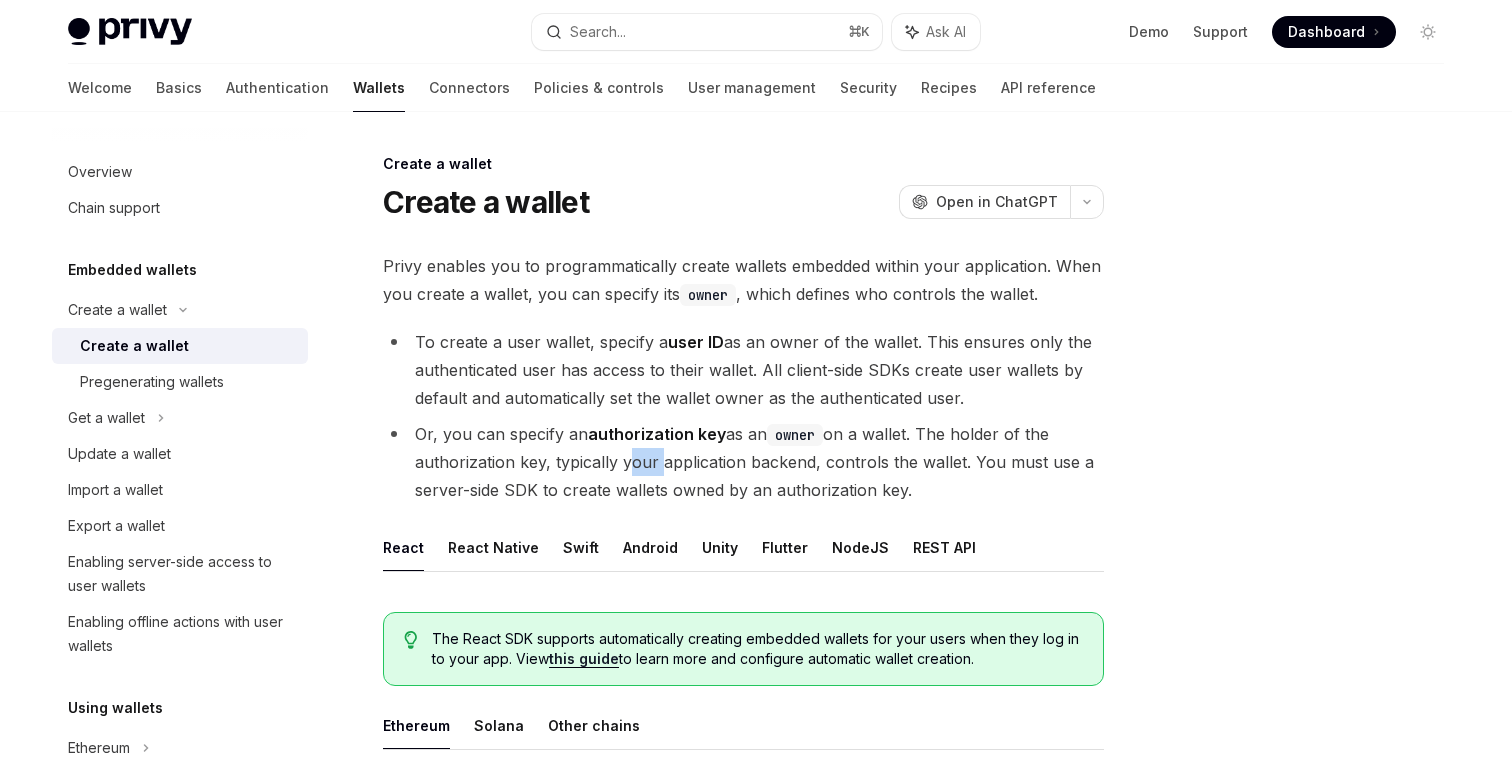 click on "Or, you can specify an  authorization key  as an  owner  on a wallet. The holder of the authorization key, typically your application backend, controls the wallet. You must use a server-side SDK to create wallets owned by an authorization key." at bounding box center (743, 462) 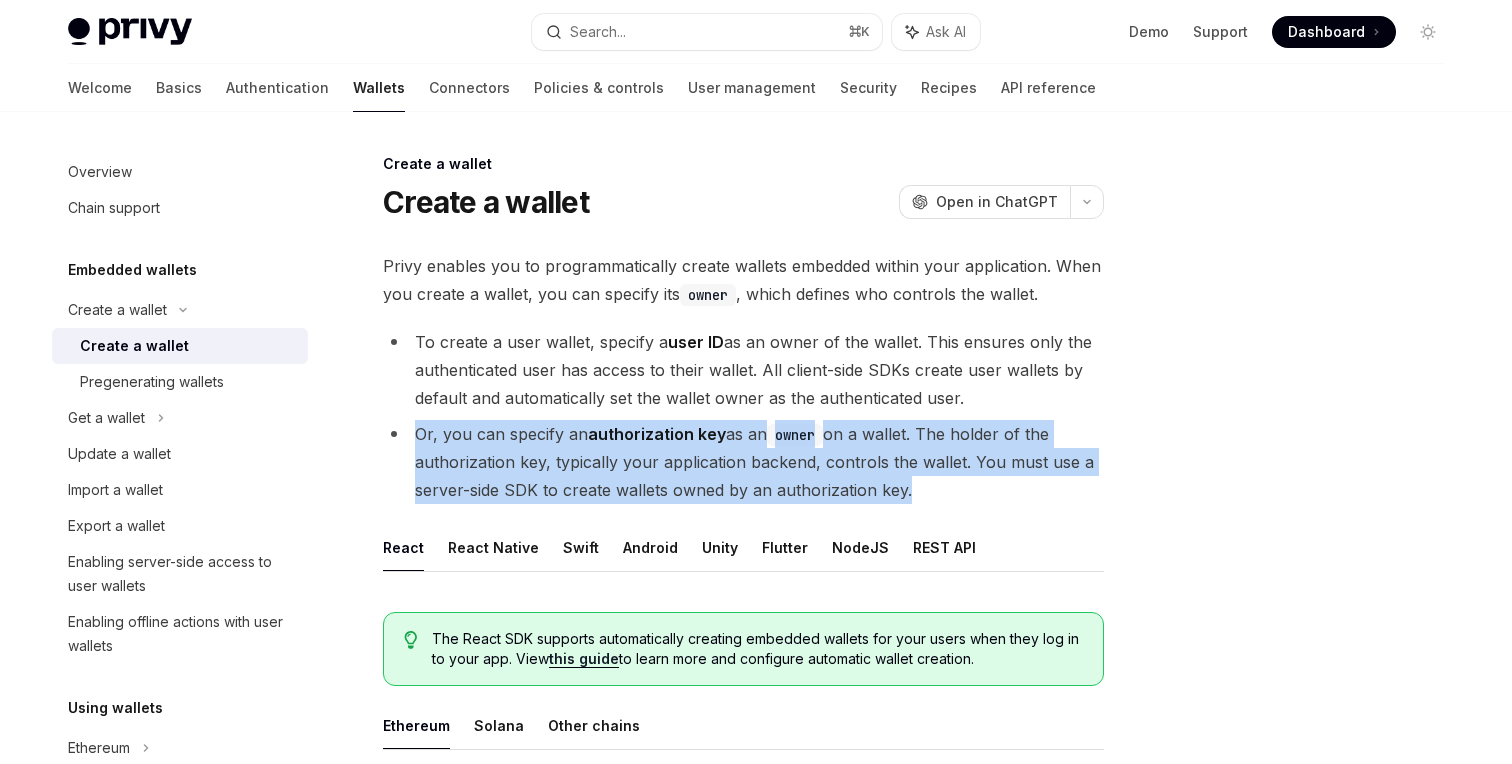 click on "Or, you can specify an  authorization key  as an  owner  on a wallet. The holder of the authorization key, typically your application backend, controls the wallet. You must use a server-side SDK to create wallets owned by an authorization key." at bounding box center (743, 462) 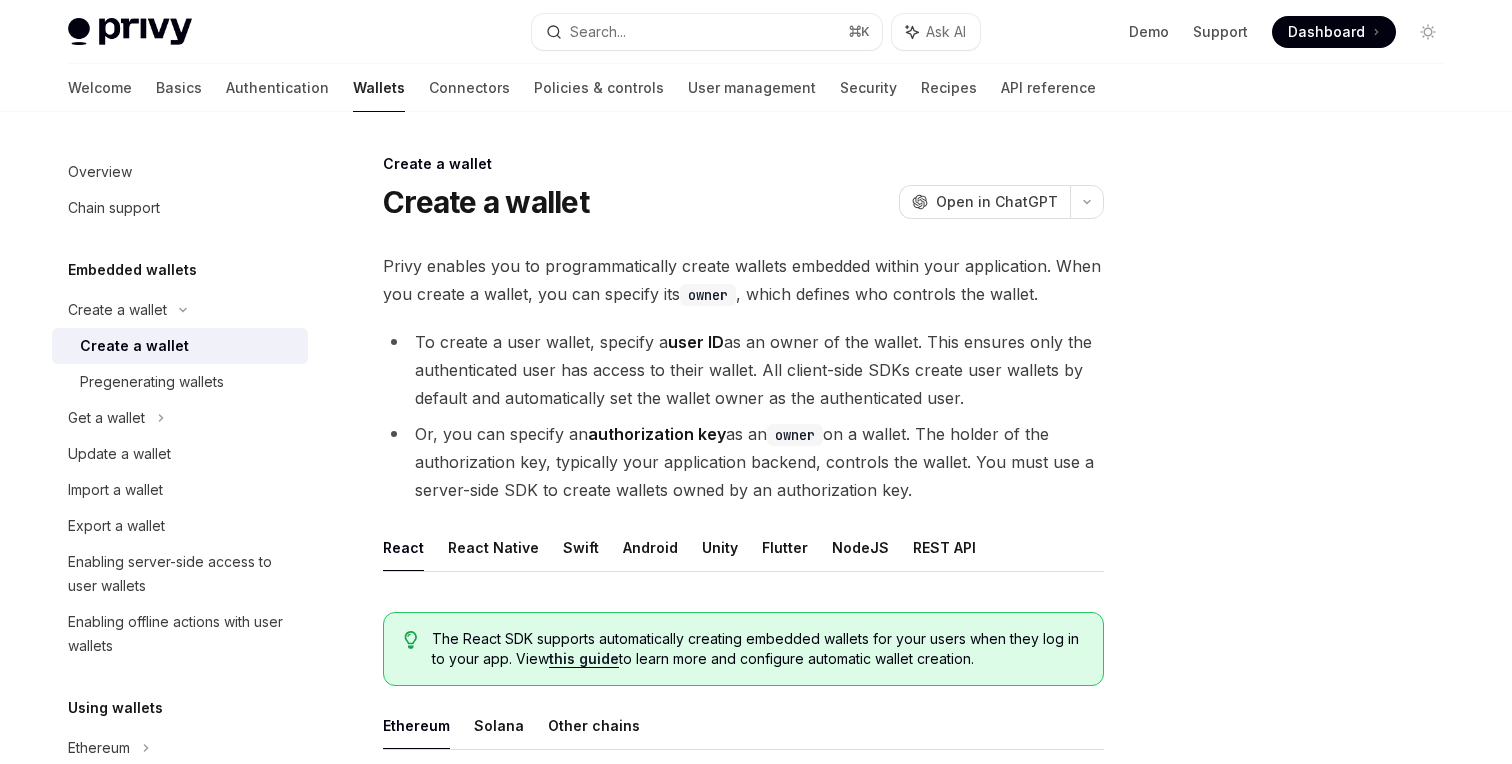 click on "To create a user wallet, specify a  user ID  as an owner of the wallet. This ensures only the authenticated user has access to their wallet. All client-side SDKs create user wallets by default and automatically set the wallet owner as the authenticated user." at bounding box center (743, 370) 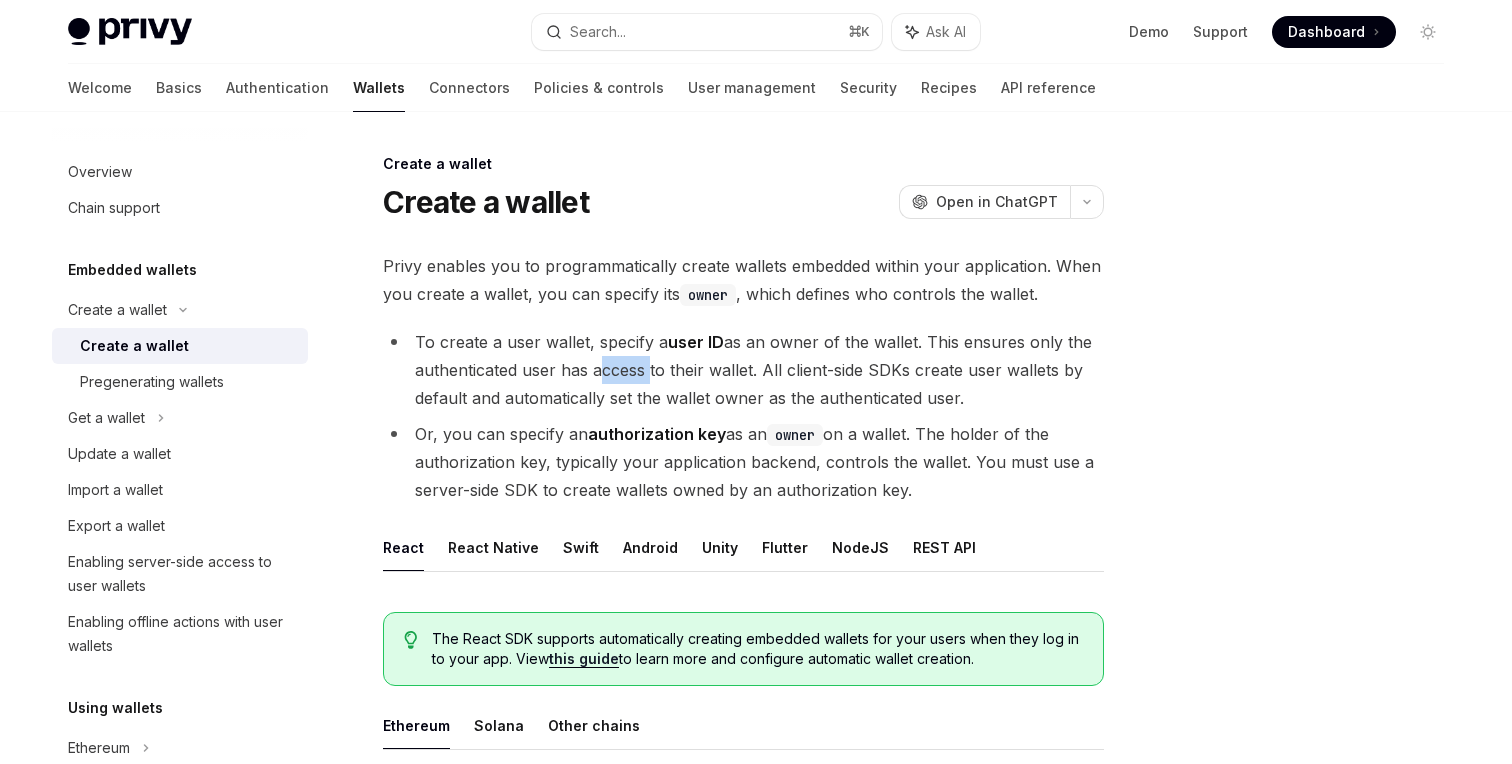 click on "To create a user wallet, specify a  user ID  as an owner of the wallet. This ensures only the authenticated user has access to their wallet. All client-side SDKs create user wallets by default and automatically set the wallet owner as the authenticated user." at bounding box center (743, 370) 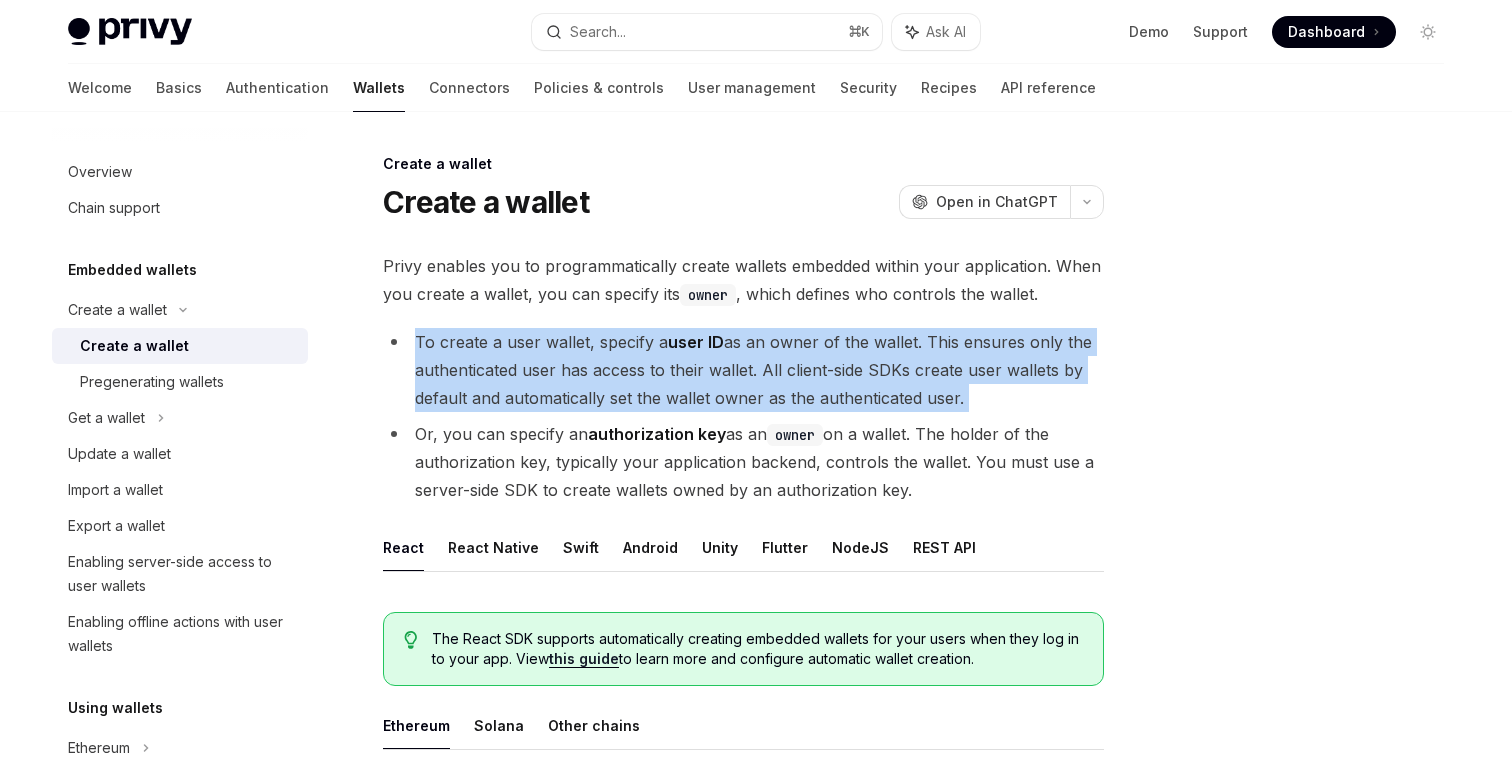 click on "To create a user wallet, specify a  user ID  as an owner of the wallet. This ensures only the authenticated user has access to their wallet. All client-side SDKs create user wallets by default and automatically set the wallet owner as the authenticated user." at bounding box center [743, 370] 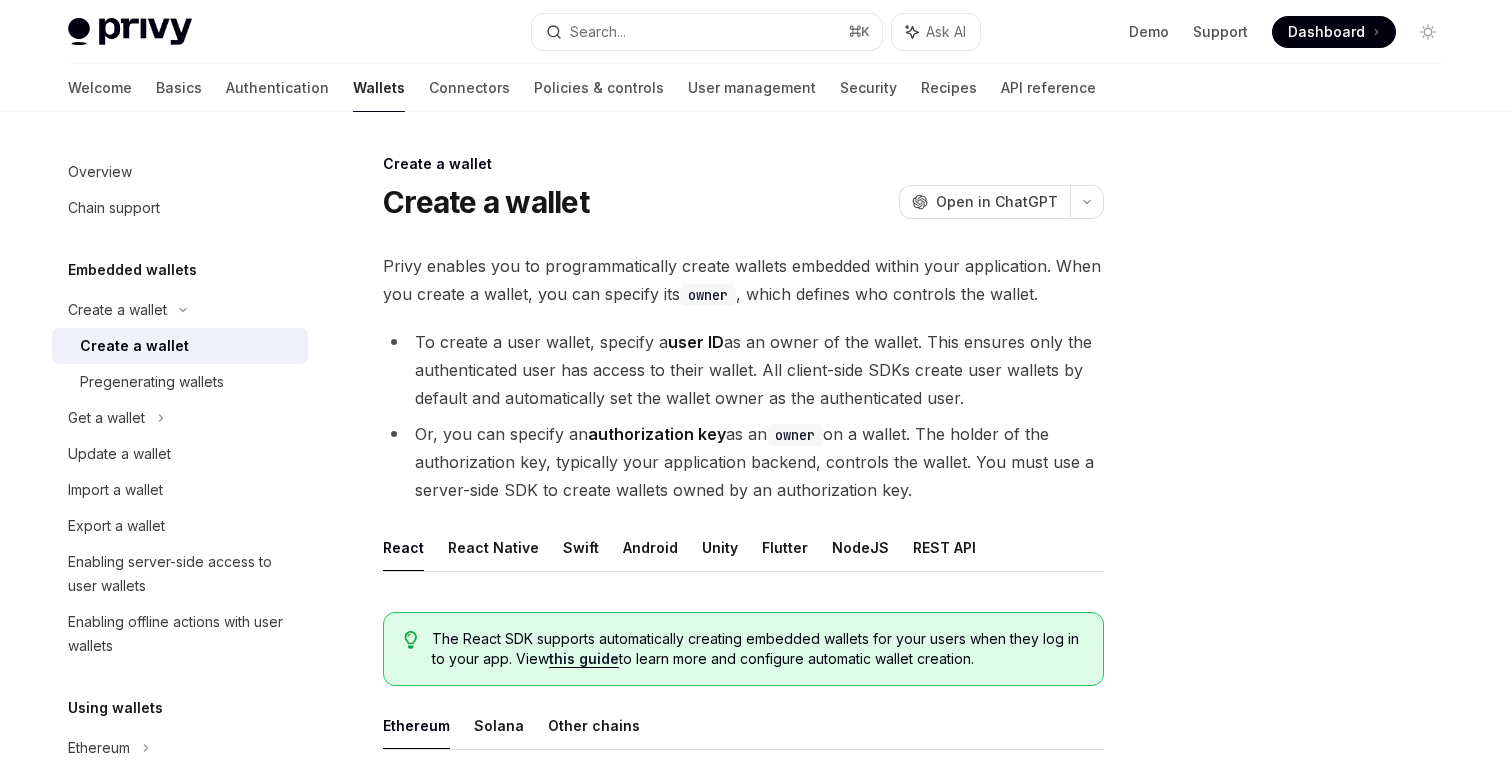 click on "Or, you can specify an  authorization key  as an  owner  on a wallet. The holder of the authorization key, typically your application backend, controls the wallet. You must use a server-side SDK to create wallets owned by an authorization key." at bounding box center [743, 462] 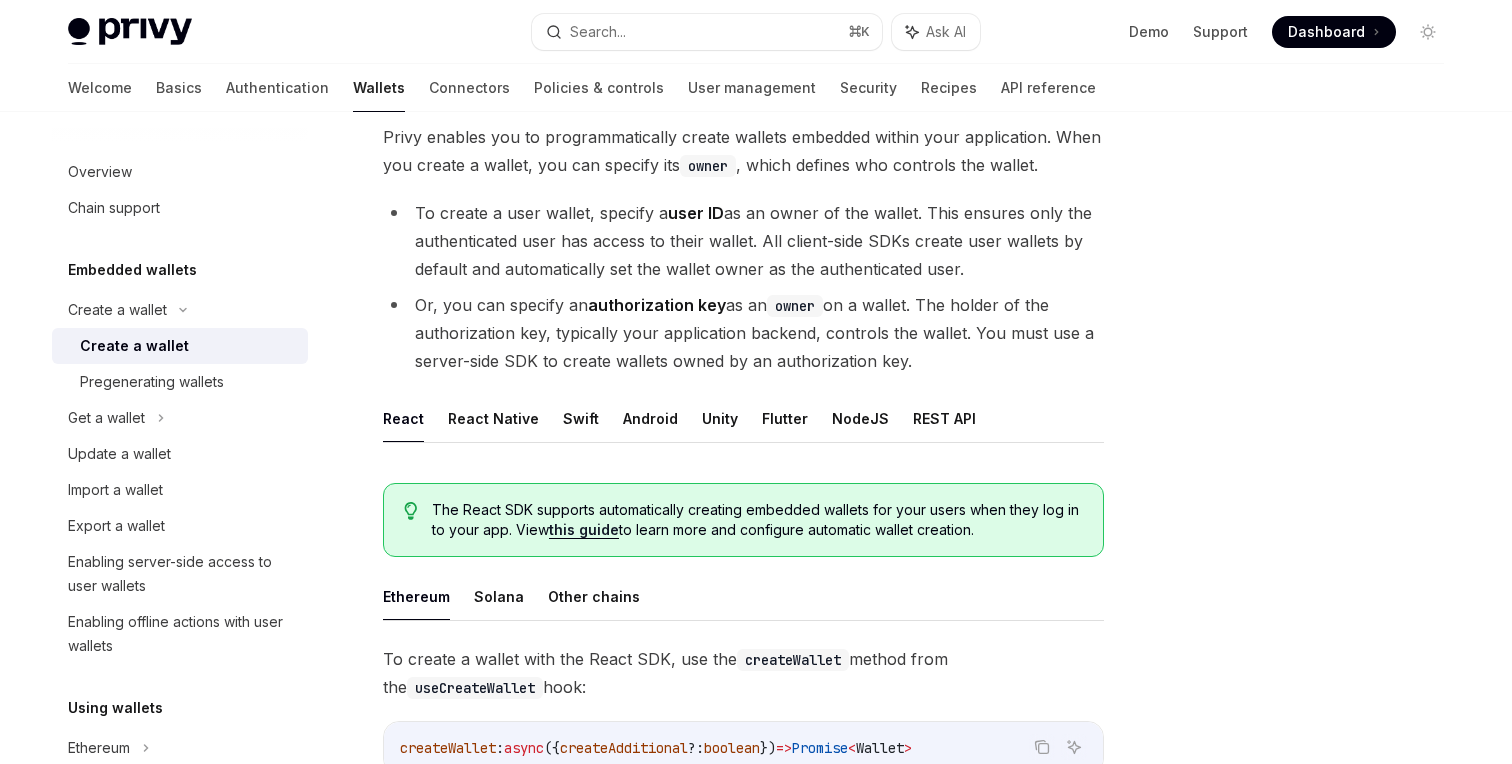 scroll, scrollTop: 134, scrollLeft: 0, axis: vertical 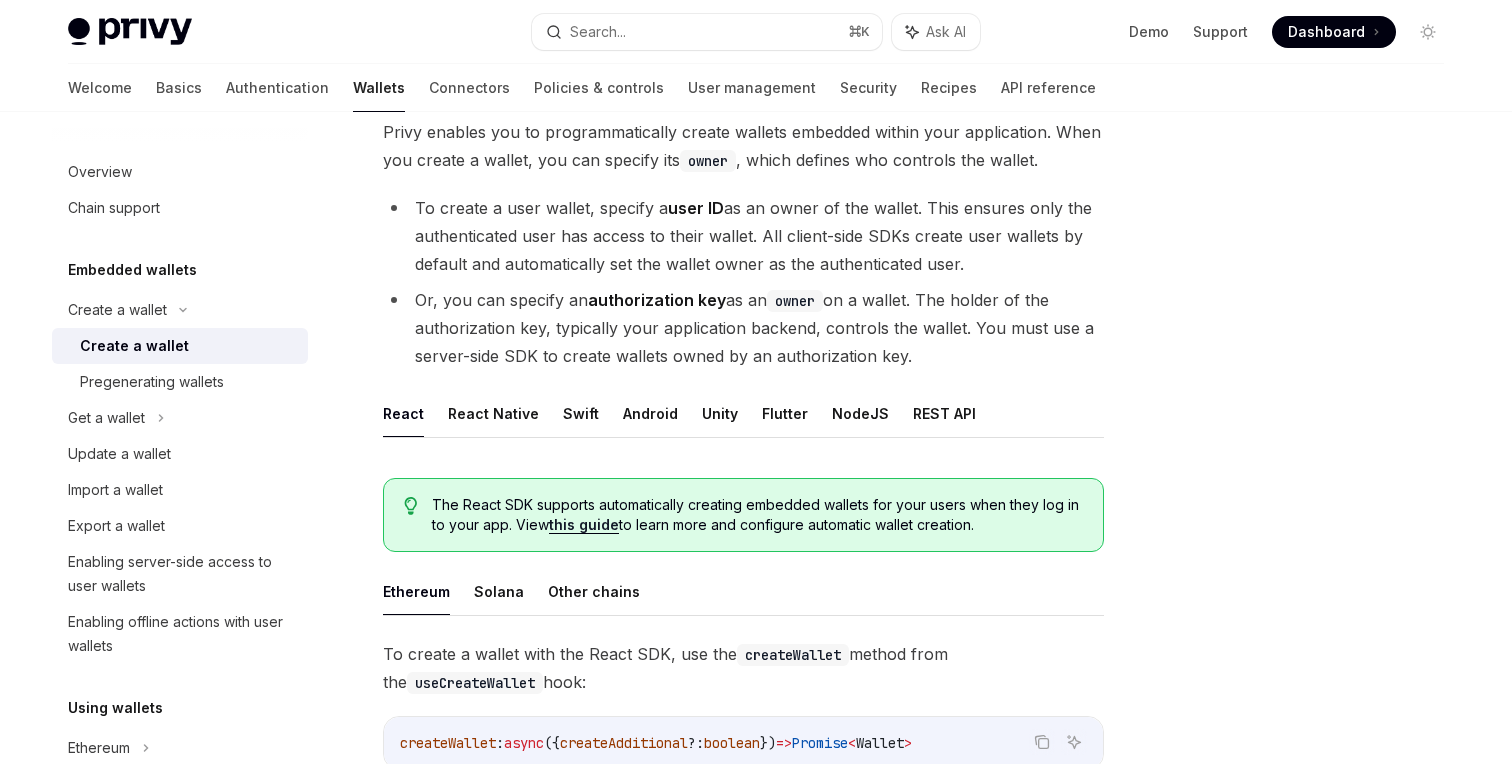 click on "The React SDK supports automatically creating embedded wallets for your users when they log in to your app. View  this guide  to learn more and configure automatic wallet creation." at bounding box center [757, 515] 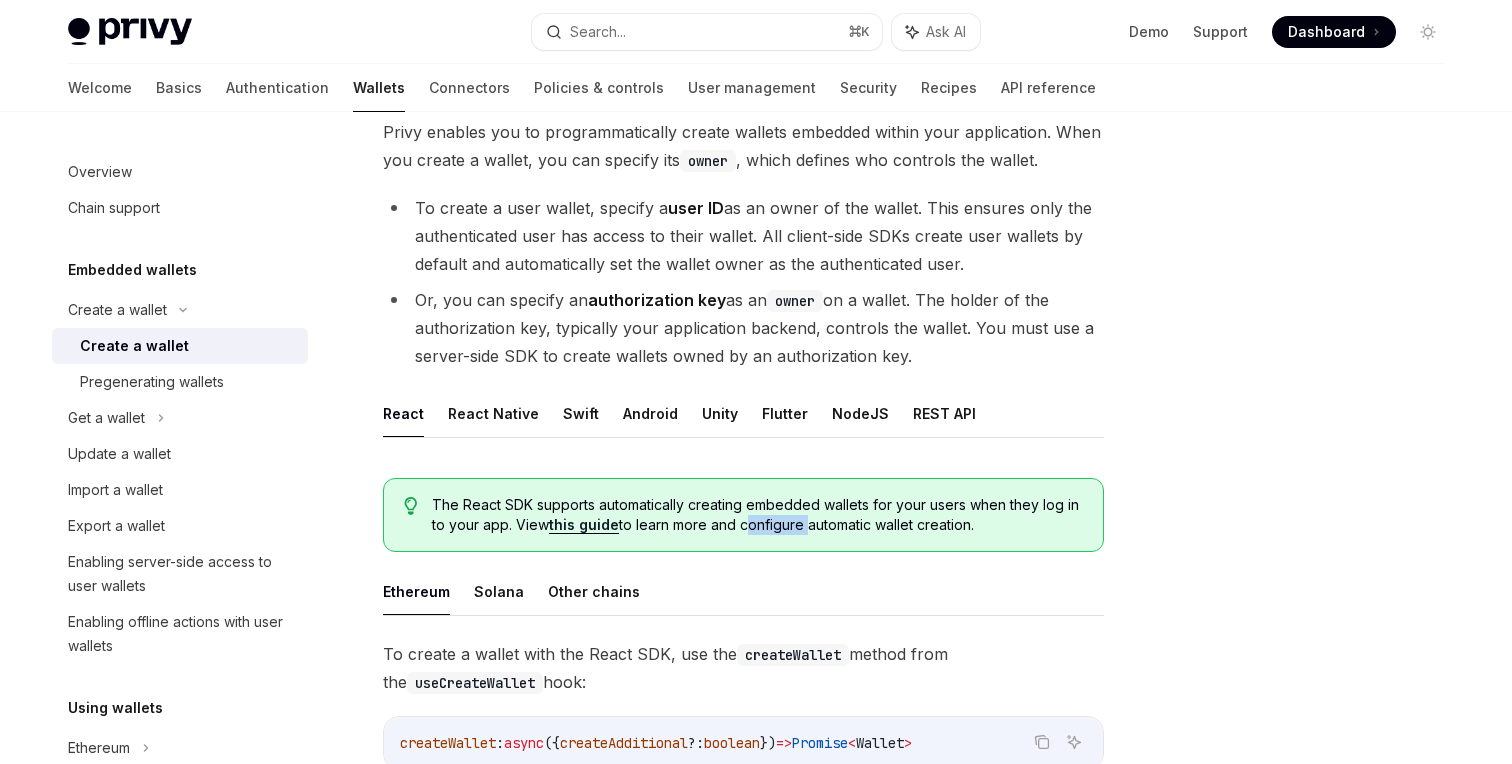 click on "The React SDK supports automatically creating embedded wallets for your users when they log in to your app. View  this guide  to learn more and configure automatic wallet creation." at bounding box center [757, 515] 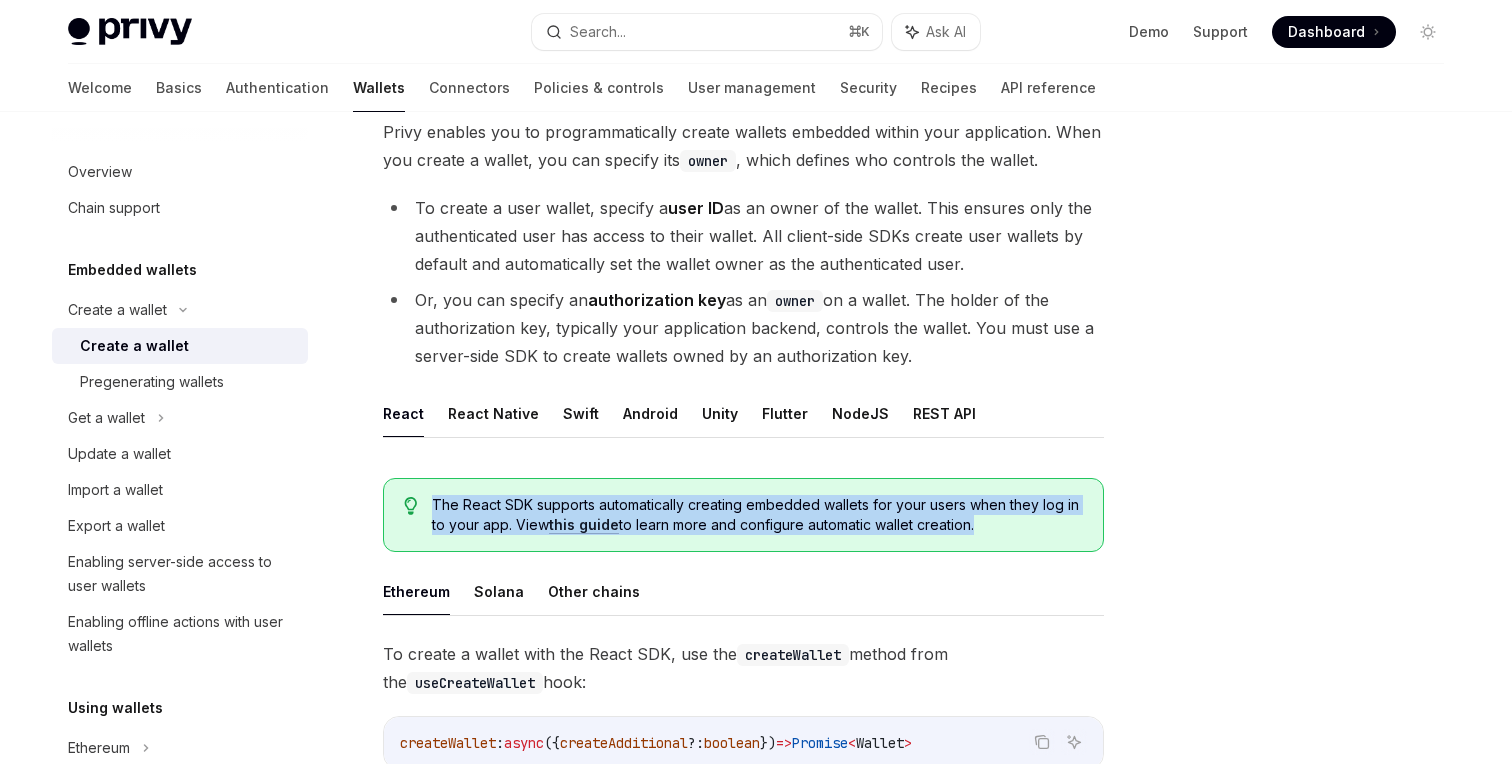 click on "The React SDK supports automatically creating embedded wallets for your users when they log in to your app. View  this guide  to learn more and configure automatic wallet creation." at bounding box center [757, 515] 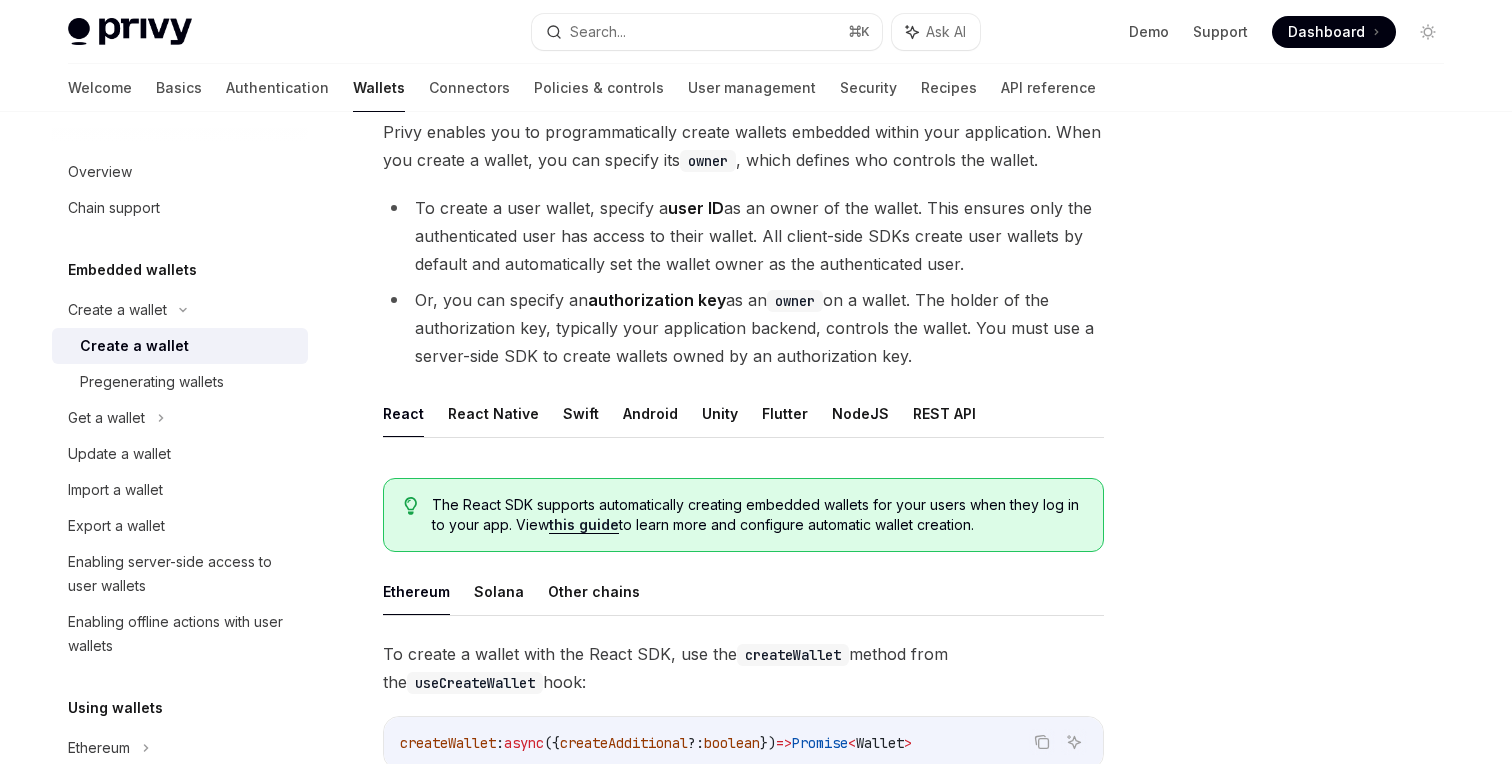 click on "authorization key" at bounding box center [657, 300] 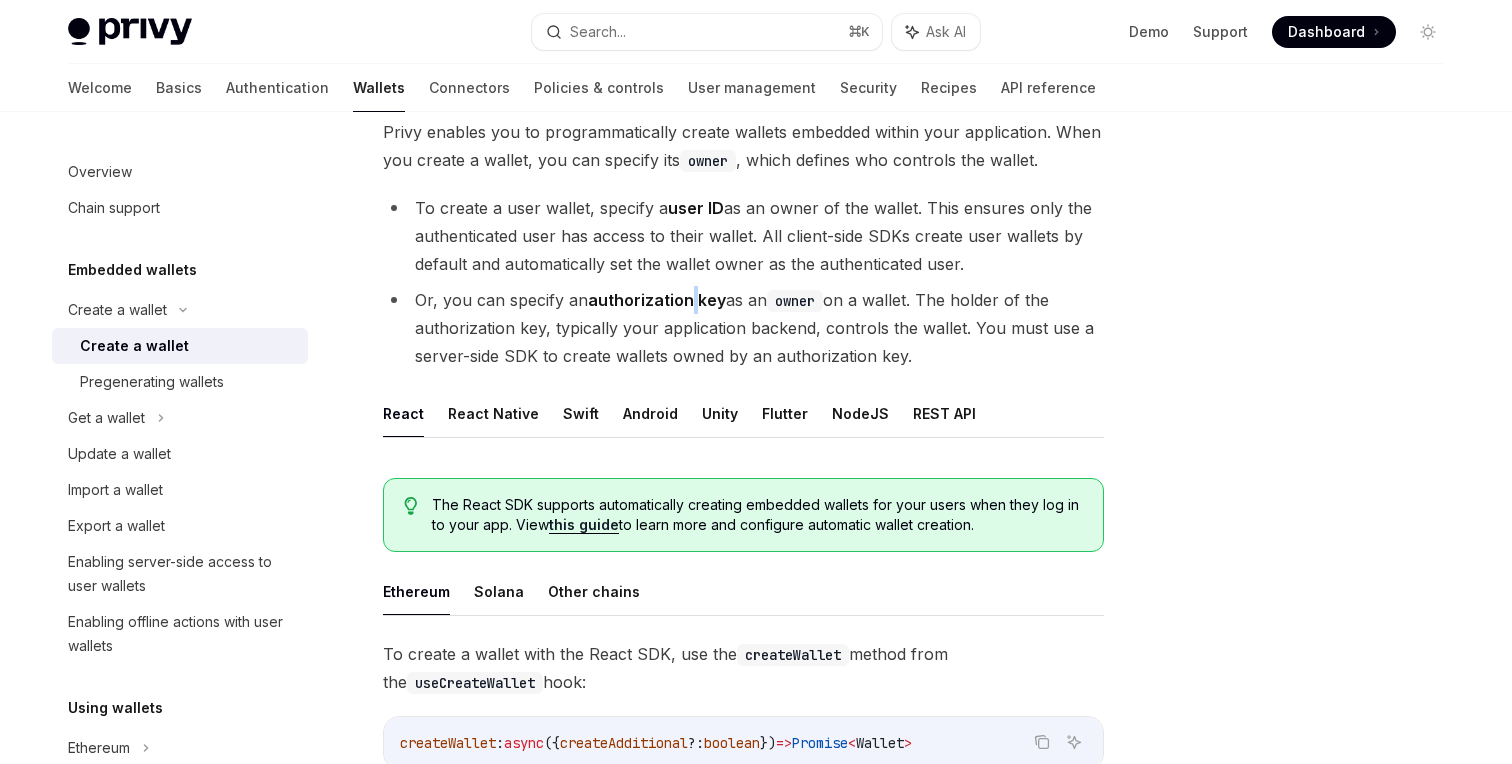 click on "authorization key" at bounding box center [657, 300] 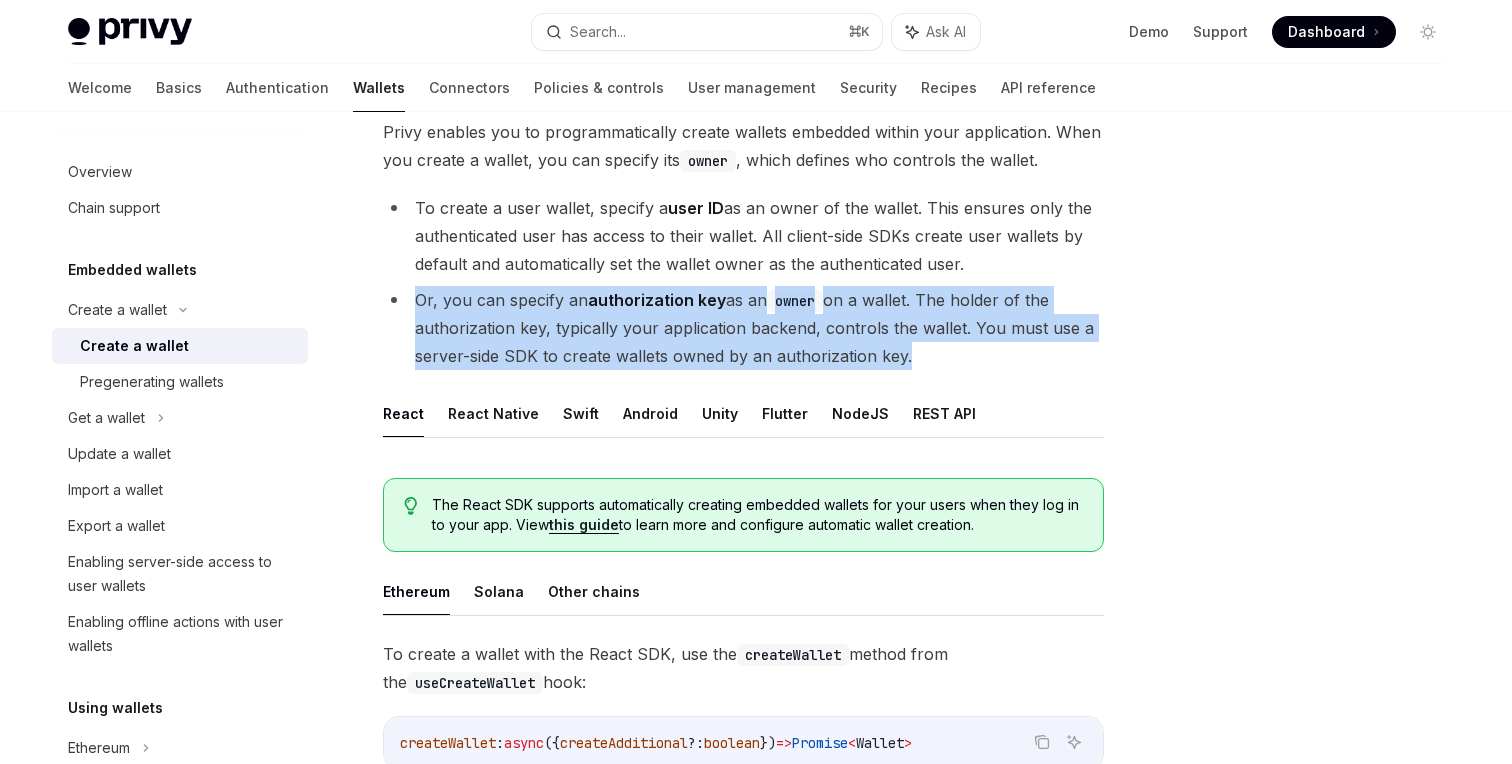 click on "authorization key" at bounding box center (657, 300) 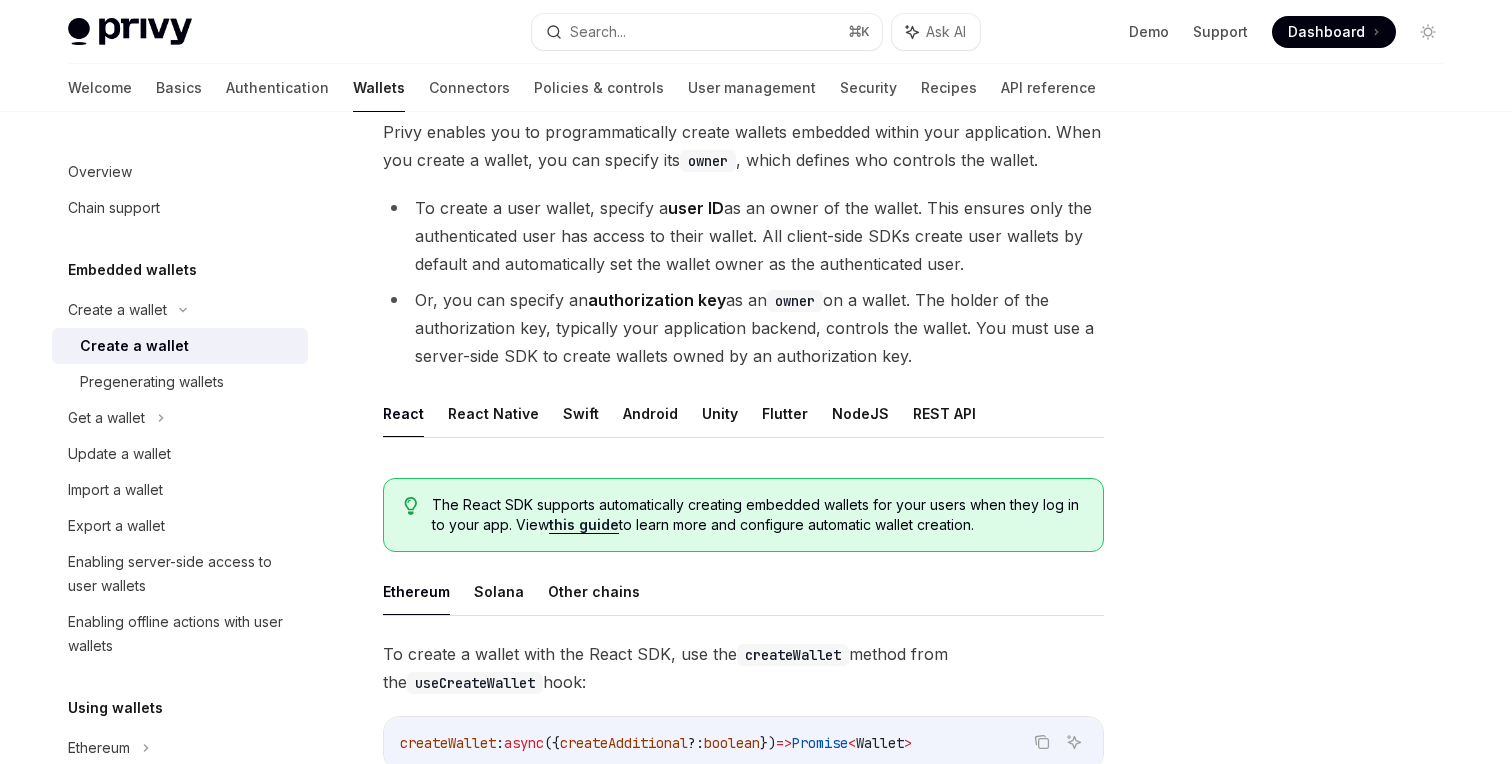 click on "Privy enables you to programmatically create wallets embedded within your application. When you create a wallet, you can specify its  owner , which defines who controls the wallet.
To create a user wallet, specify a  user ID  as an owner of the wallet. This ensures only the authenticated user has access to their wallet. All client-side SDKs create user wallets by default and automatically set the wallet owner as the authenticated user.
Or, you can specify an  authorization key  as an  owner  on a wallet. The holder of the authorization key, typically your application backend, controls the wallet. You must use a server-side SDK to create wallets owned by an authorization key.
React   React Native   Swift   Android   Unity   Flutter   NodeJS   REST API The React SDK supports automatically creating embedded wallets for your users when they log in to your app. View  this guide  to learn more and configure automatic wallet creation.   Ethereum   Solana   Other chains createWallet  method from the  Copy" at bounding box center (743, 1026) 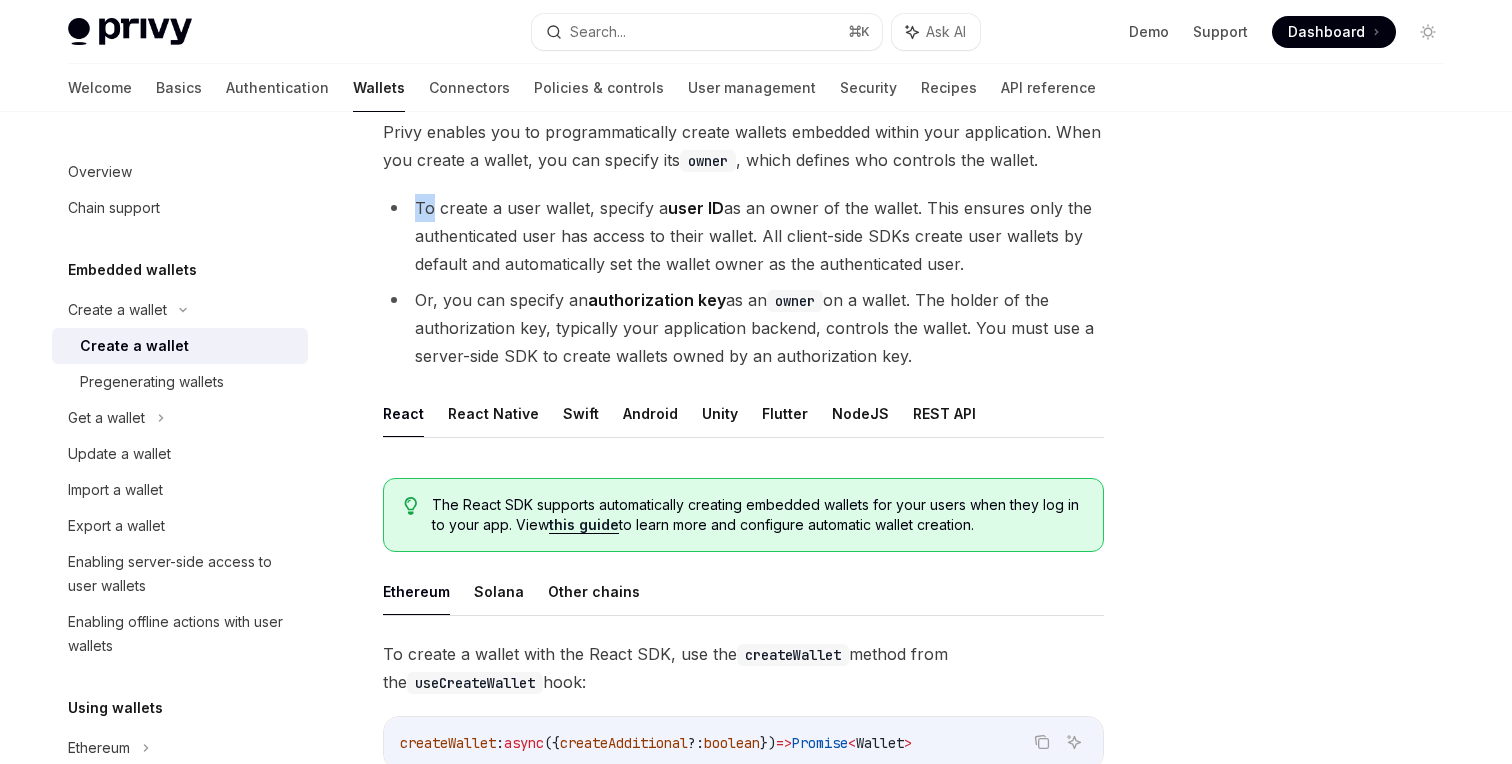 click on "Privy enables you to programmatically create wallets embedded within your application. When you create a wallet, you can specify its  owner , which defines who controls the wallet.
To create a user wallet, specify a  user ID  as an owner of the wallet. This ensures only the authenticated user has access to their wallet. All client-side SDKs create user wallets by default and automatically set the wallet owner as the authenticated user.
Or, you can specify an  authorization key  as an  owner  on a wallet. The holder of the authorization key, typically your application backend, controls the wallet. You must use a server-side SDK to create wallets owned by an authorization key.
React   React Native   Swift   Android   Unity   Flutter   NodeJS   REST API The React SDK supports automatically creating embedded wallets for your users when they log in to your app. View  this guide  to learn more and configure automatic wallet creation.   Ethereum   Solana   Other chains createWallet  method from the  Copy" at bounding box center [743, 1026] 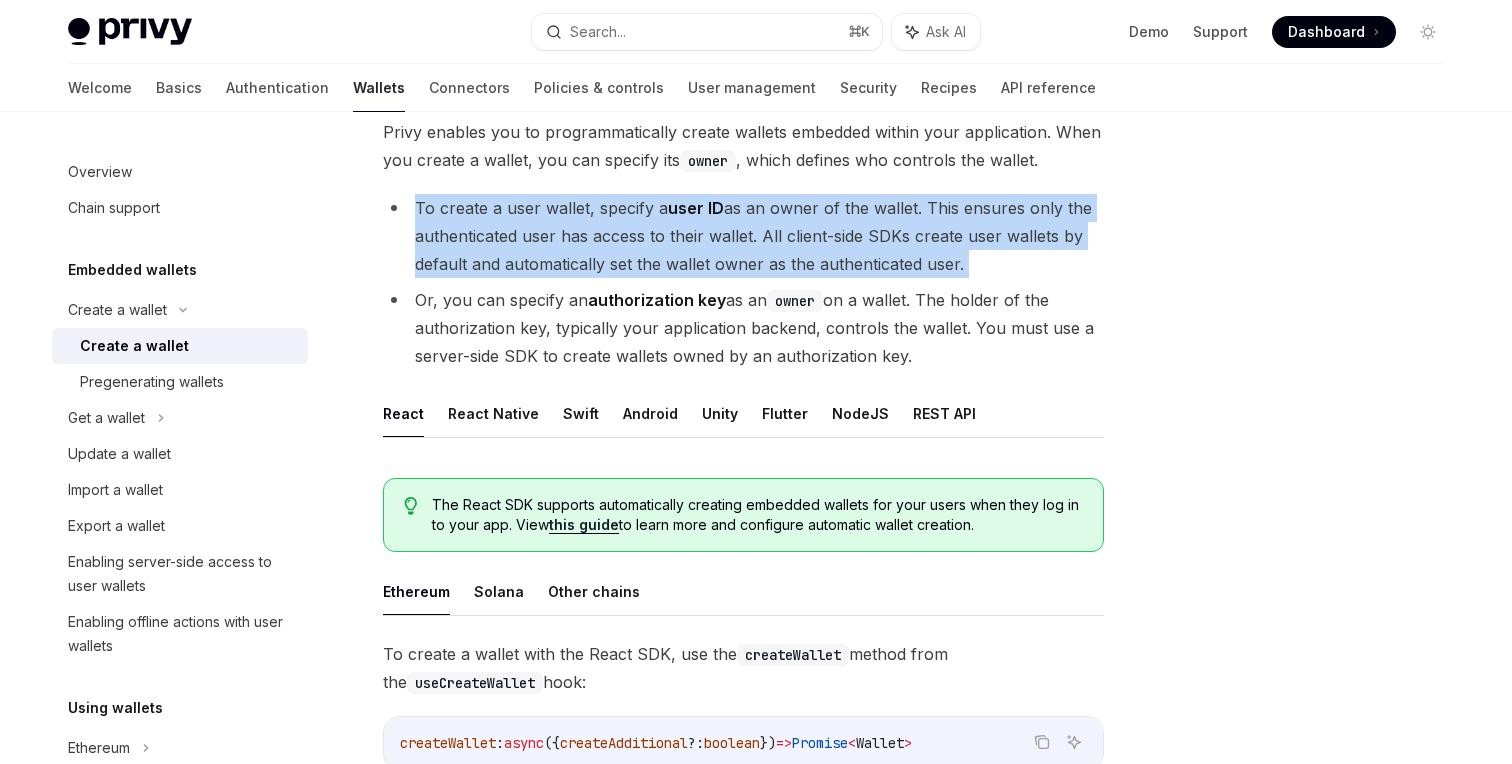 click on "Privy enables you to programmatically create wallets embedded within your application. When you create a wallet, you can specify its  owner , which defines who controls the wallet.
To create a user wallet, specify a  user ID  as an owner of the wallet. This ensures only the authenticated user has access to their wallet. All client-side SDKs create user wallets by default and automatically set the wallet owner as the authenticated user.
Or, you can specify an  authorization key  as an  owner  on a wallet. The holder of the authorization key, typically your application backend, controls the wallet. You must use a server-side SDK to create wallets owned by an authorization key.
React   React Native   Swift   Android   Unity   Flutter   NodeJS   REST API The React SDK supports automatically creating embedded wallets for your users when they log in to your app. View  this guide  to learn more and configure automatic wallet creation.   Ethereum   Solana   Other chains createWallet  method from the  Copy" at bounding box center (743, 1026) 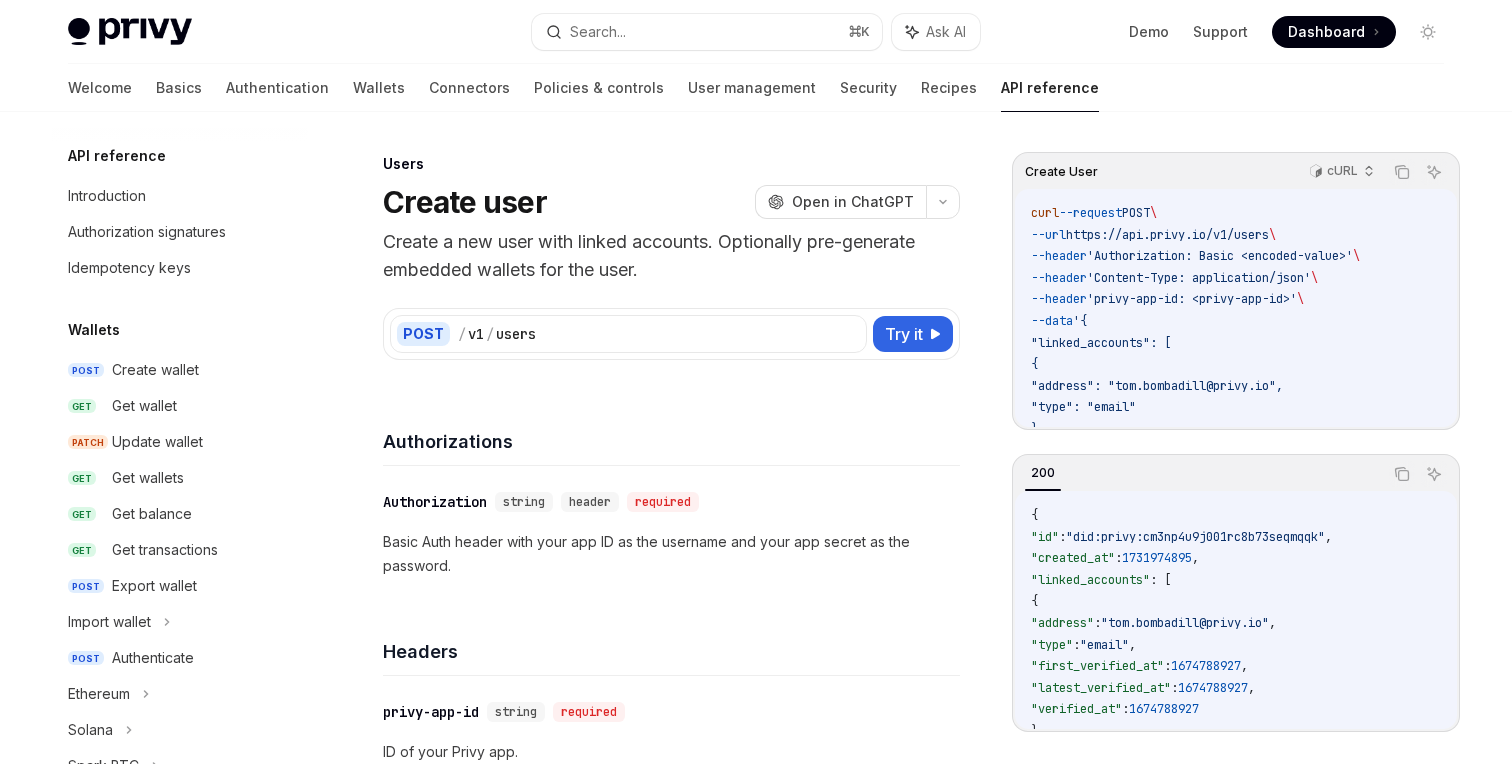 scroll, scrollTop: 143, scrollLeft: 0, axis: vertical 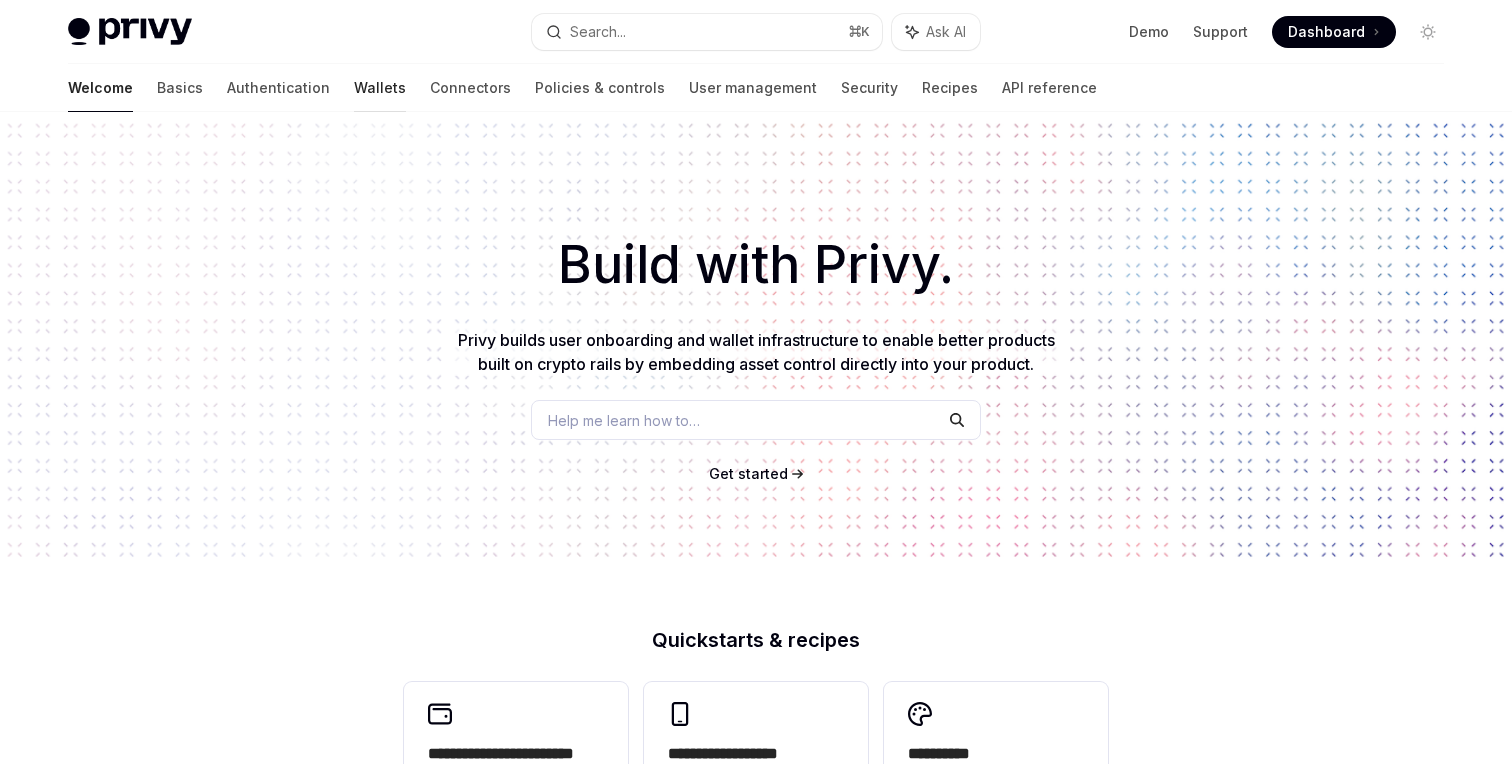 click on "Wallets" at bounding box center [380, 88] 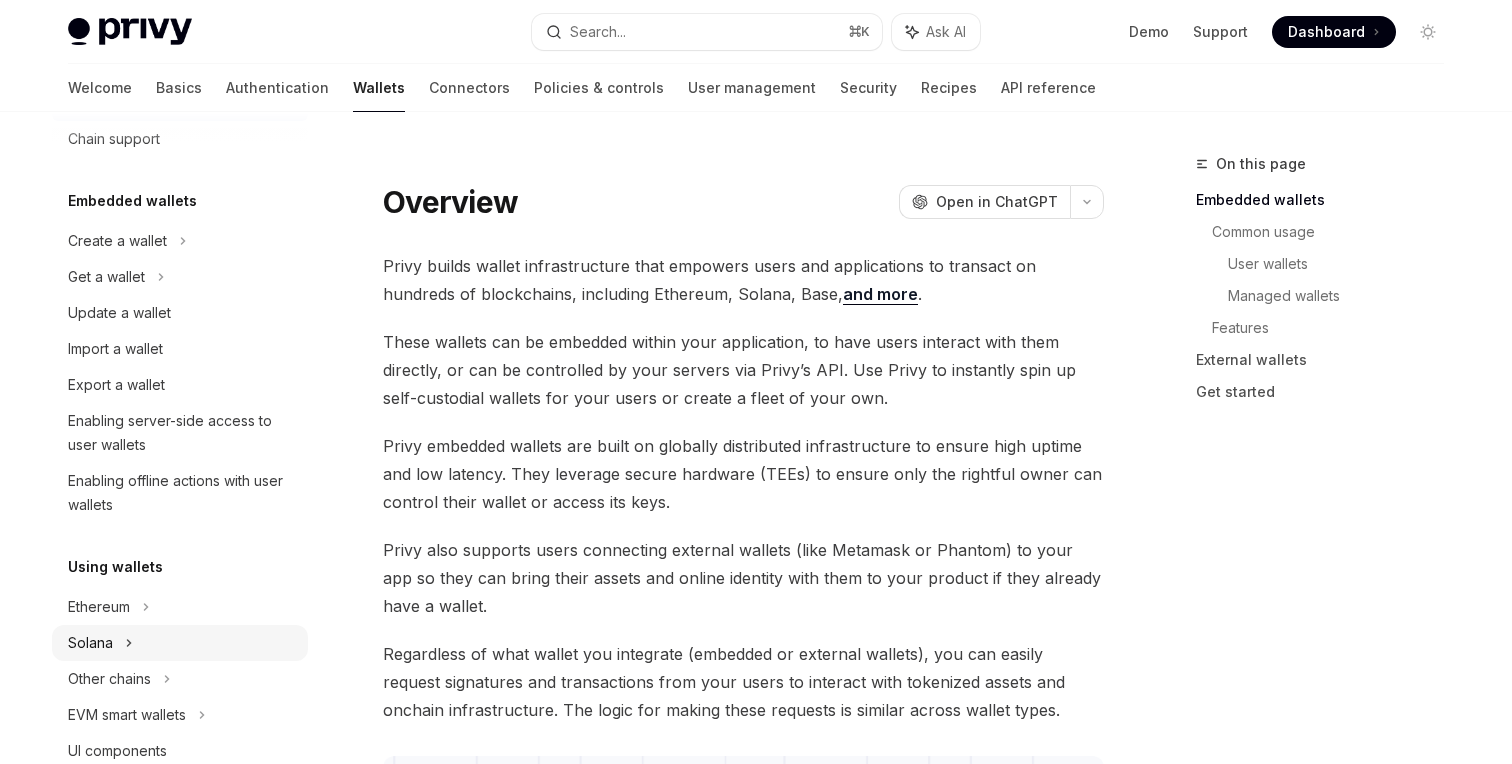 click on "Solana" at bounding box center (180, 277) 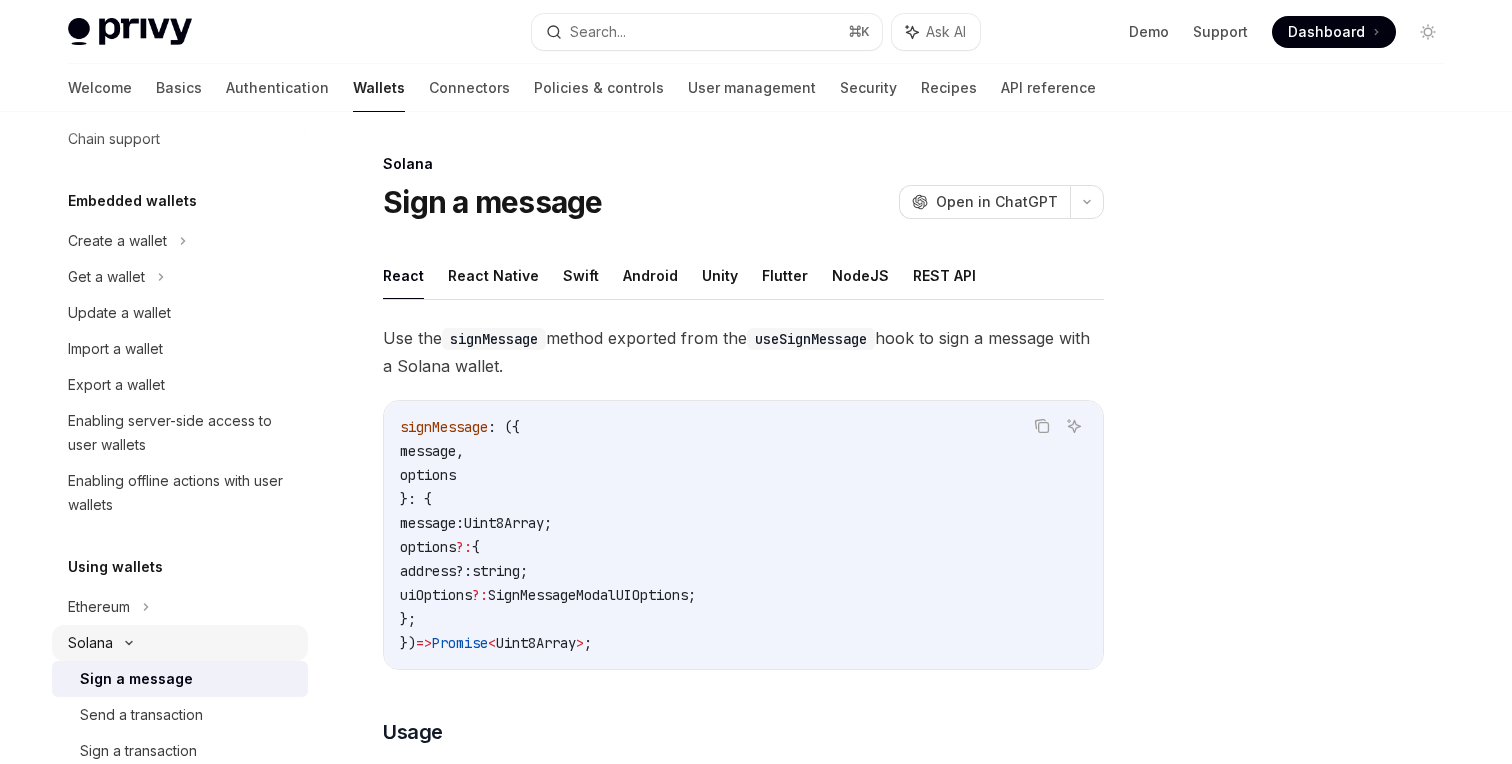 scroll, scrollTop: 161, scrollLeft: 0, axis: vertical 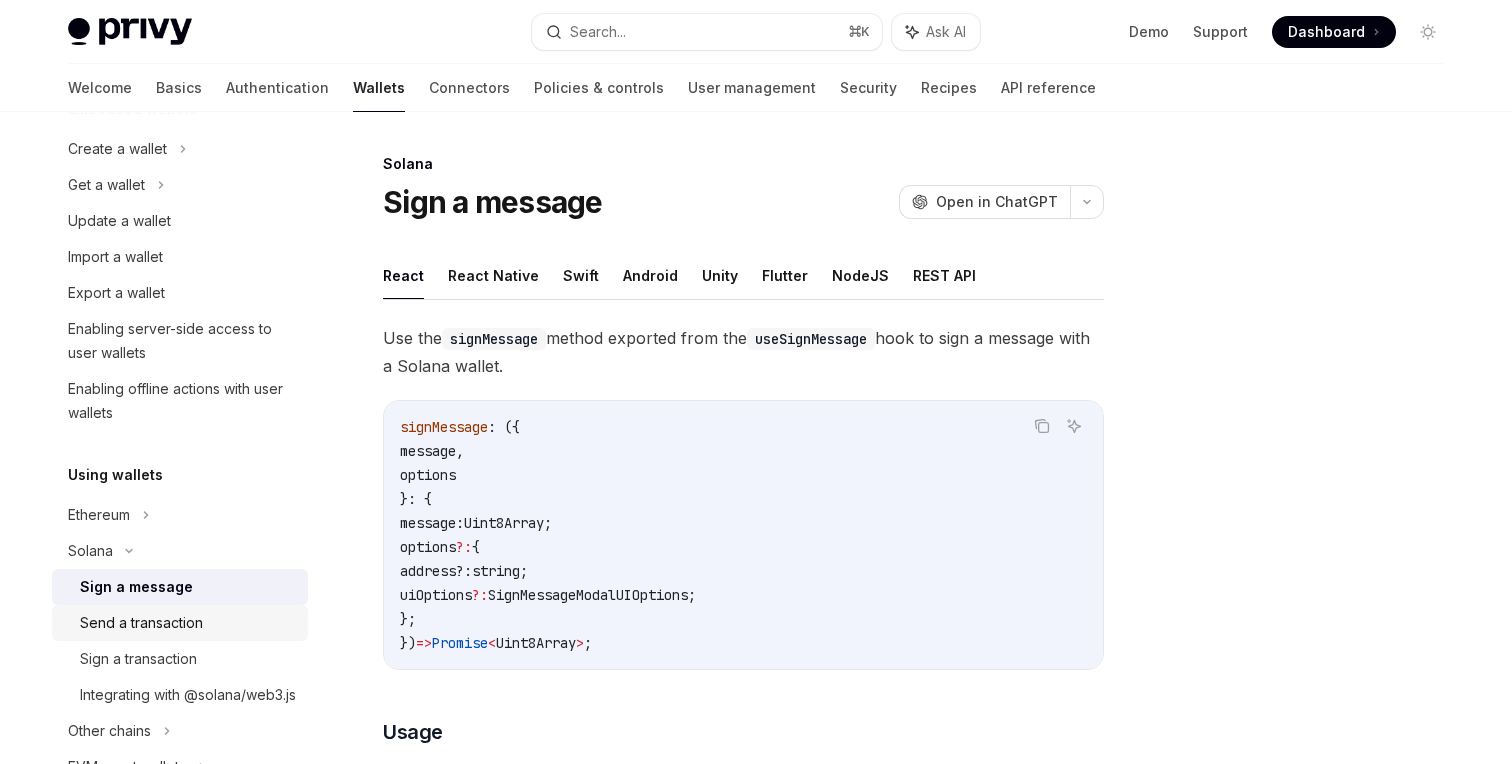click on "Send a transaction" at bounding box center (188, 623) 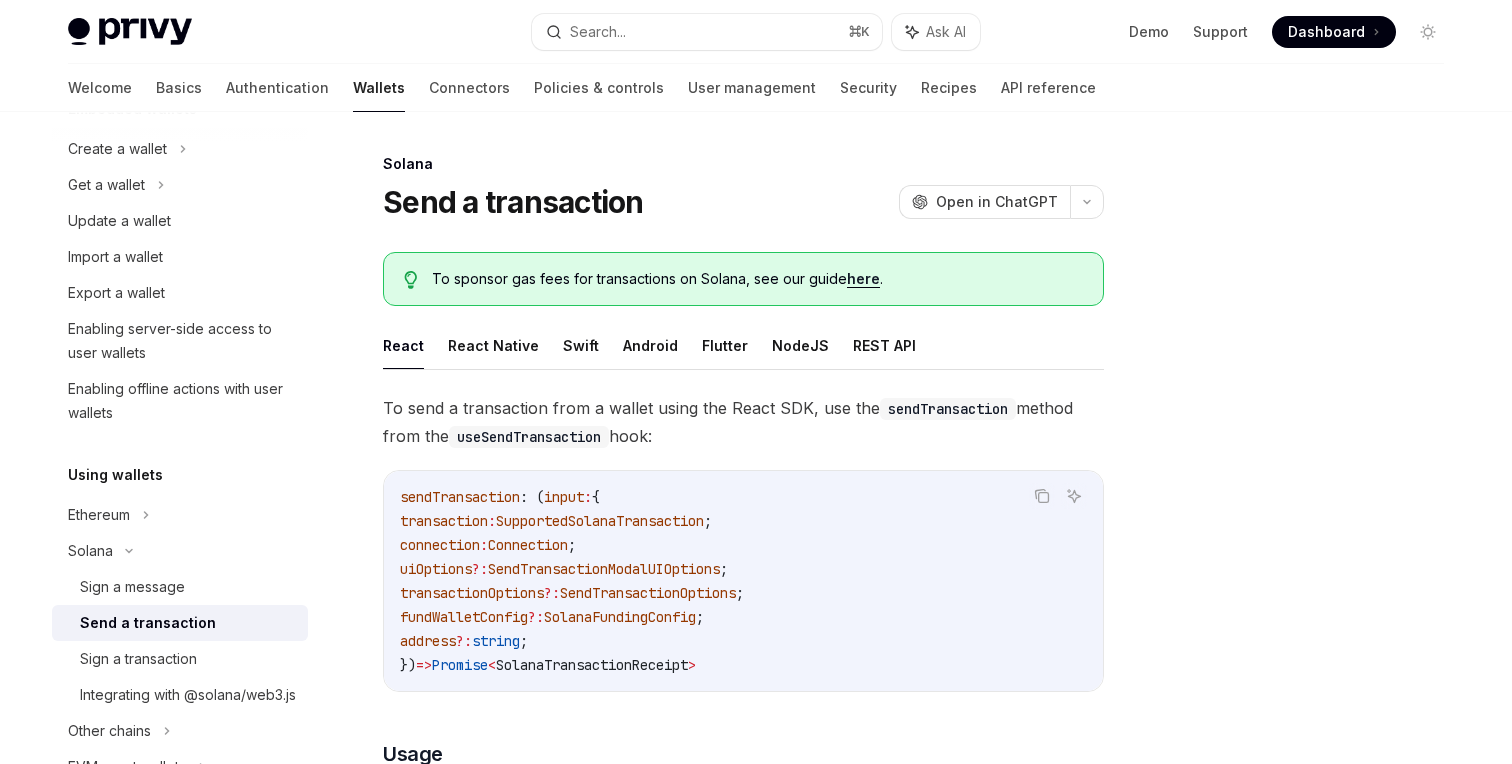 click on "sendTransaction" at bounding box center (460, 497) 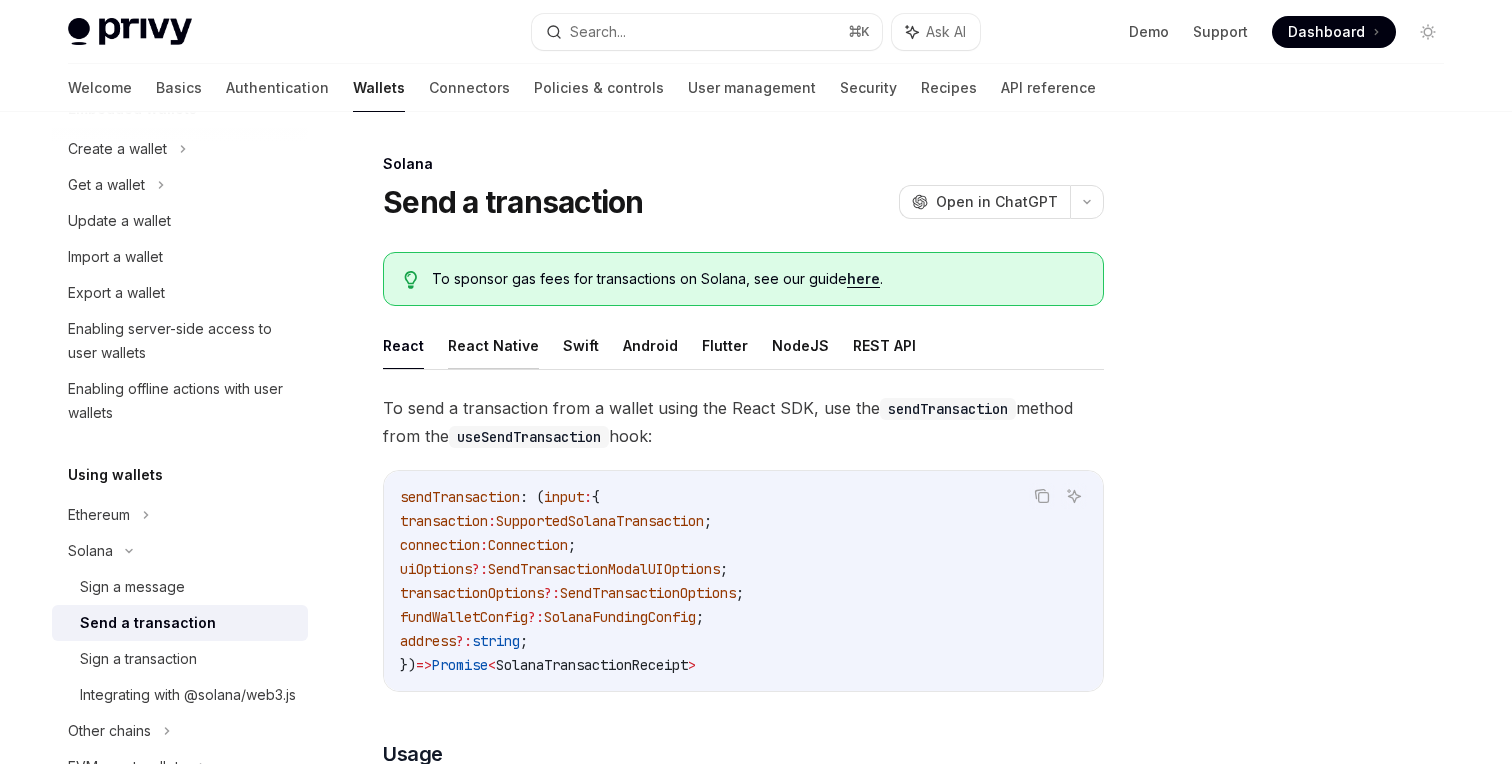 click on "React Native" at bounding box center (493, 345) 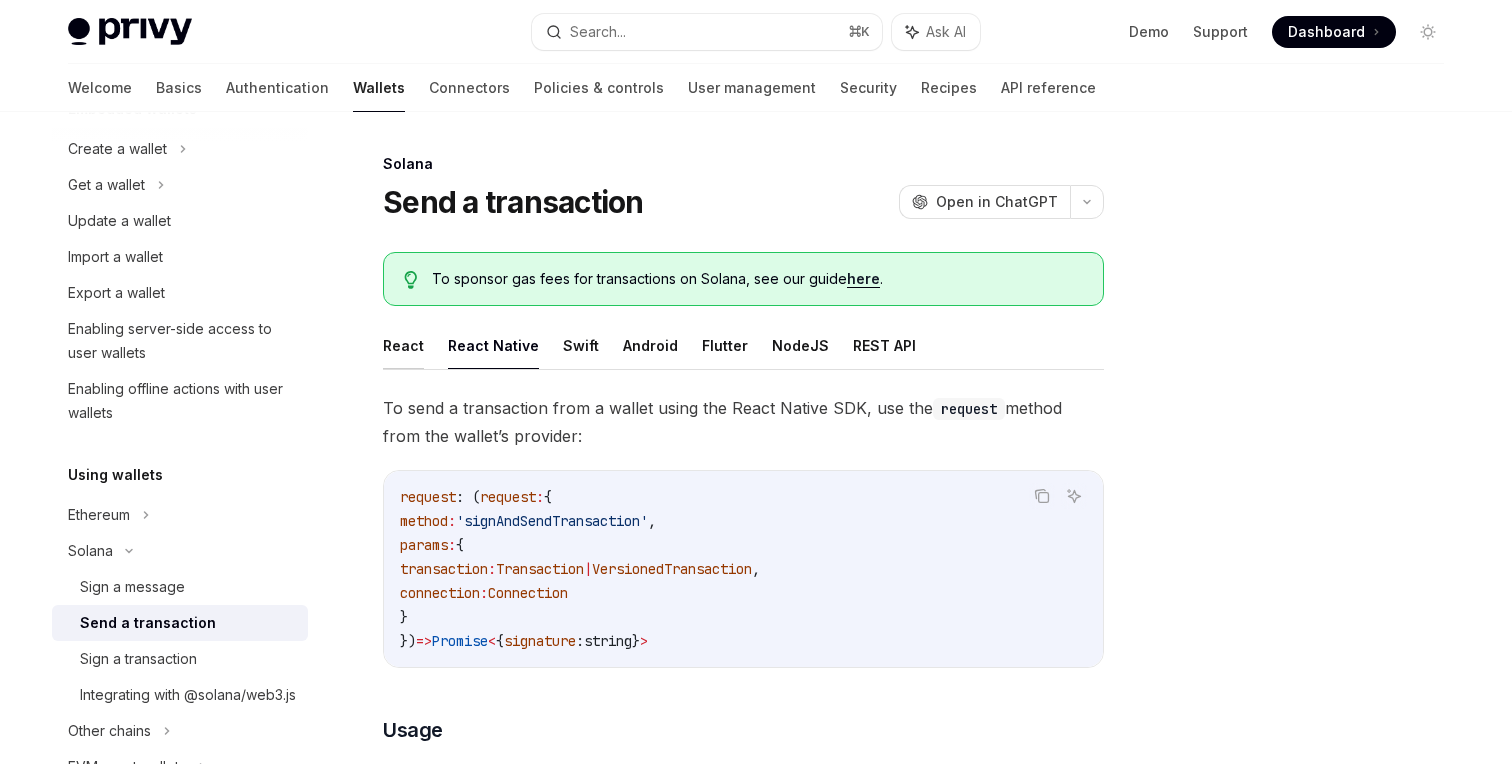 click on "React" at bounding box center [403, 345] 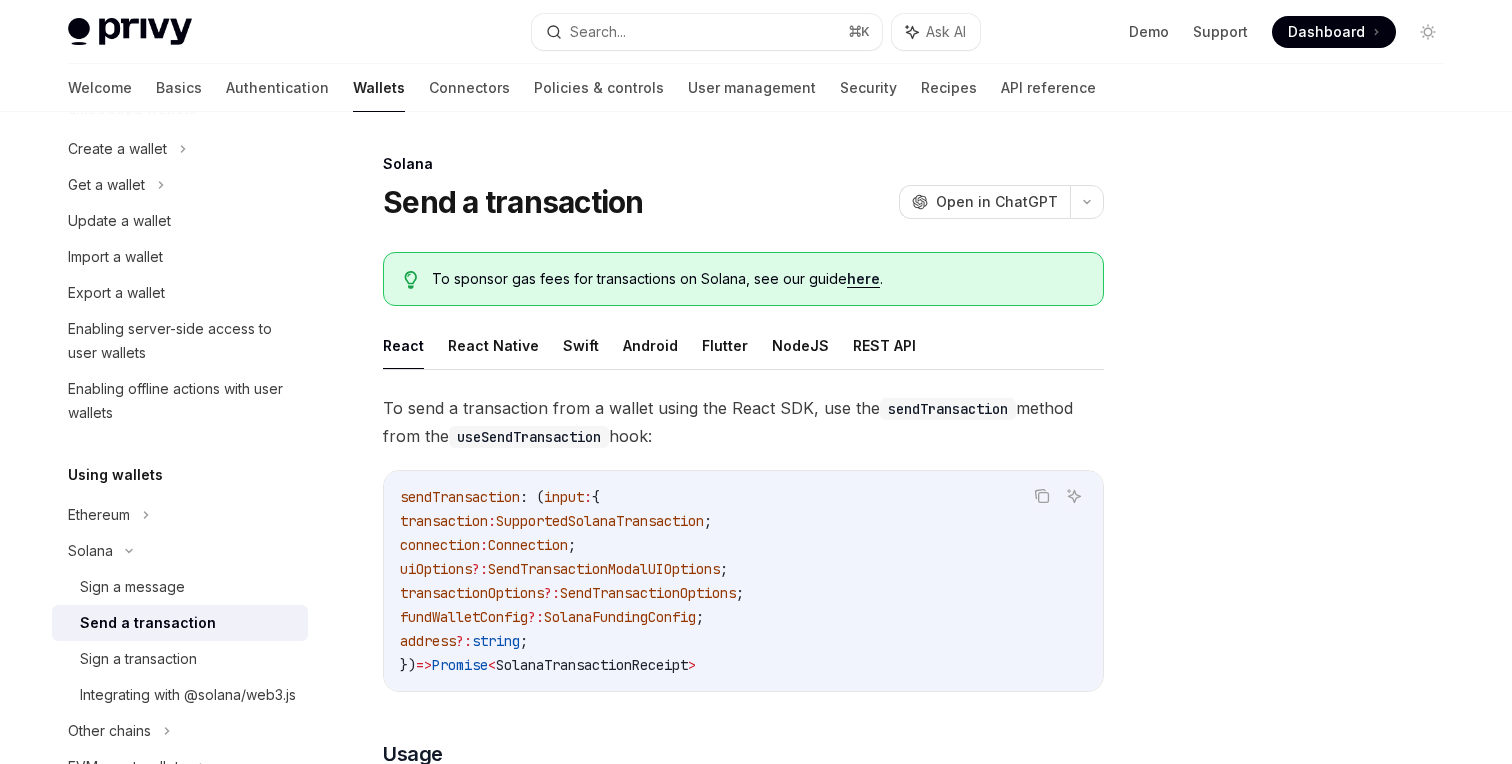 click on "useSendTransaction" at bounding box center [529, 437] 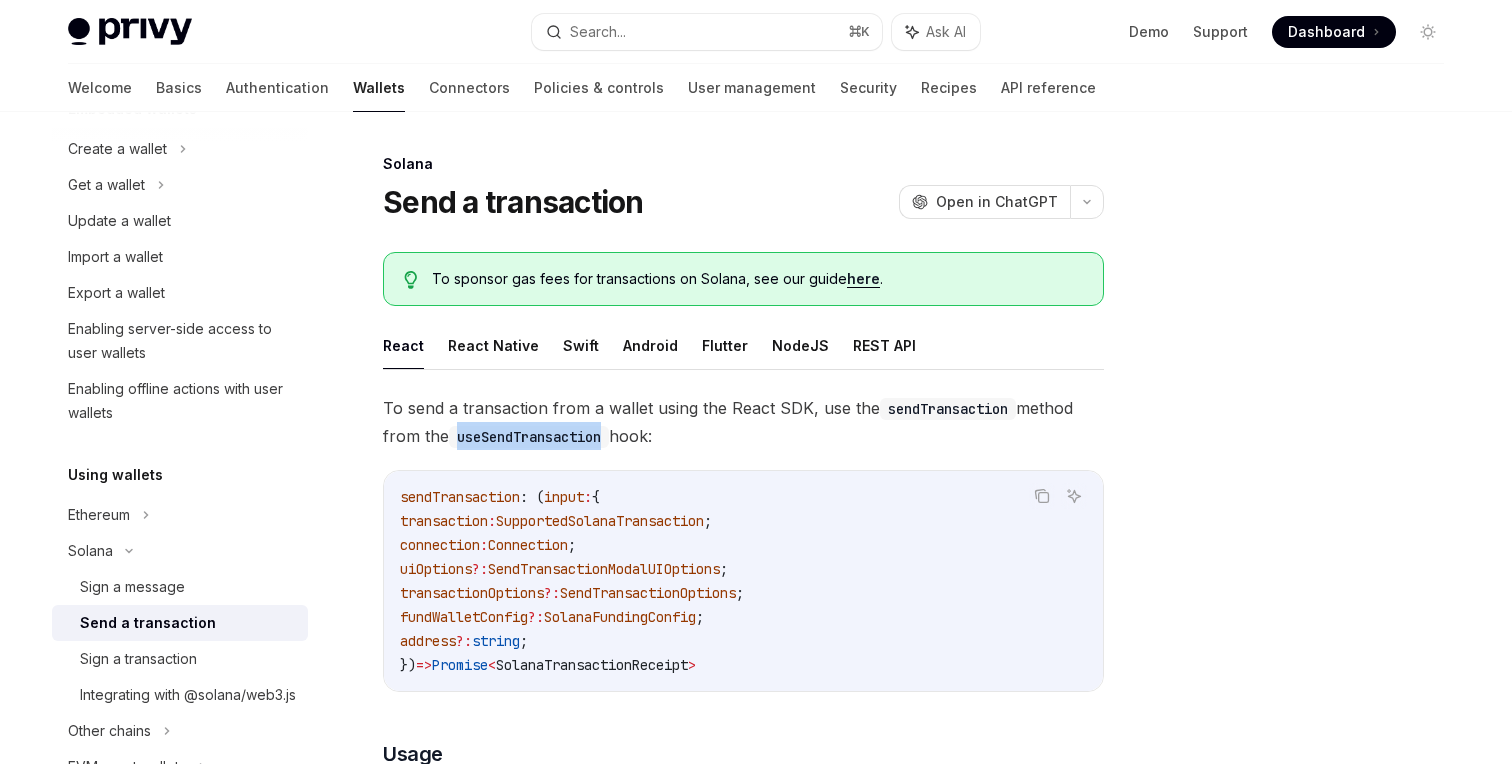 click on "useSendTransaction" at bounding box center (529, 437) 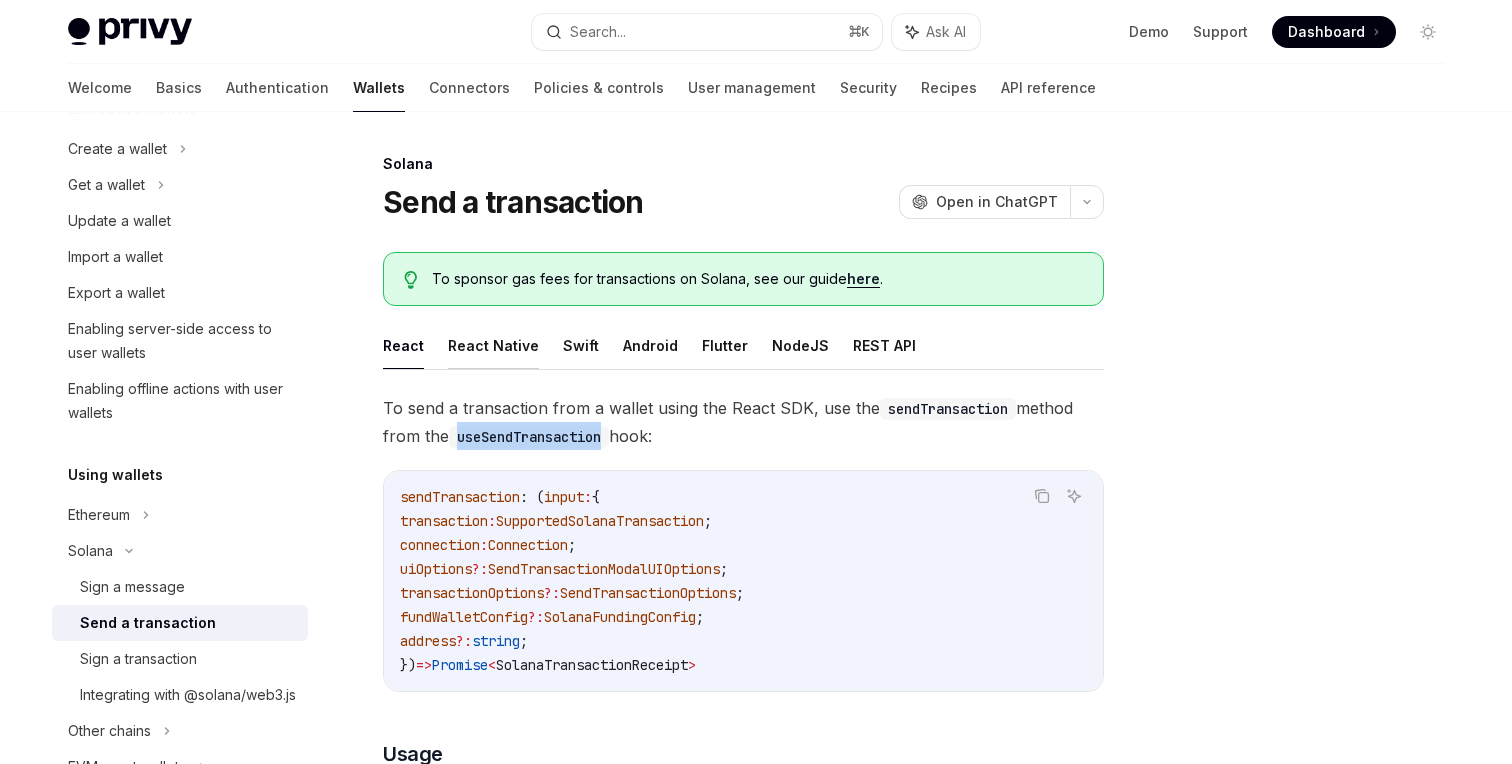 click on "React Native" at bounding box center (493, 345) 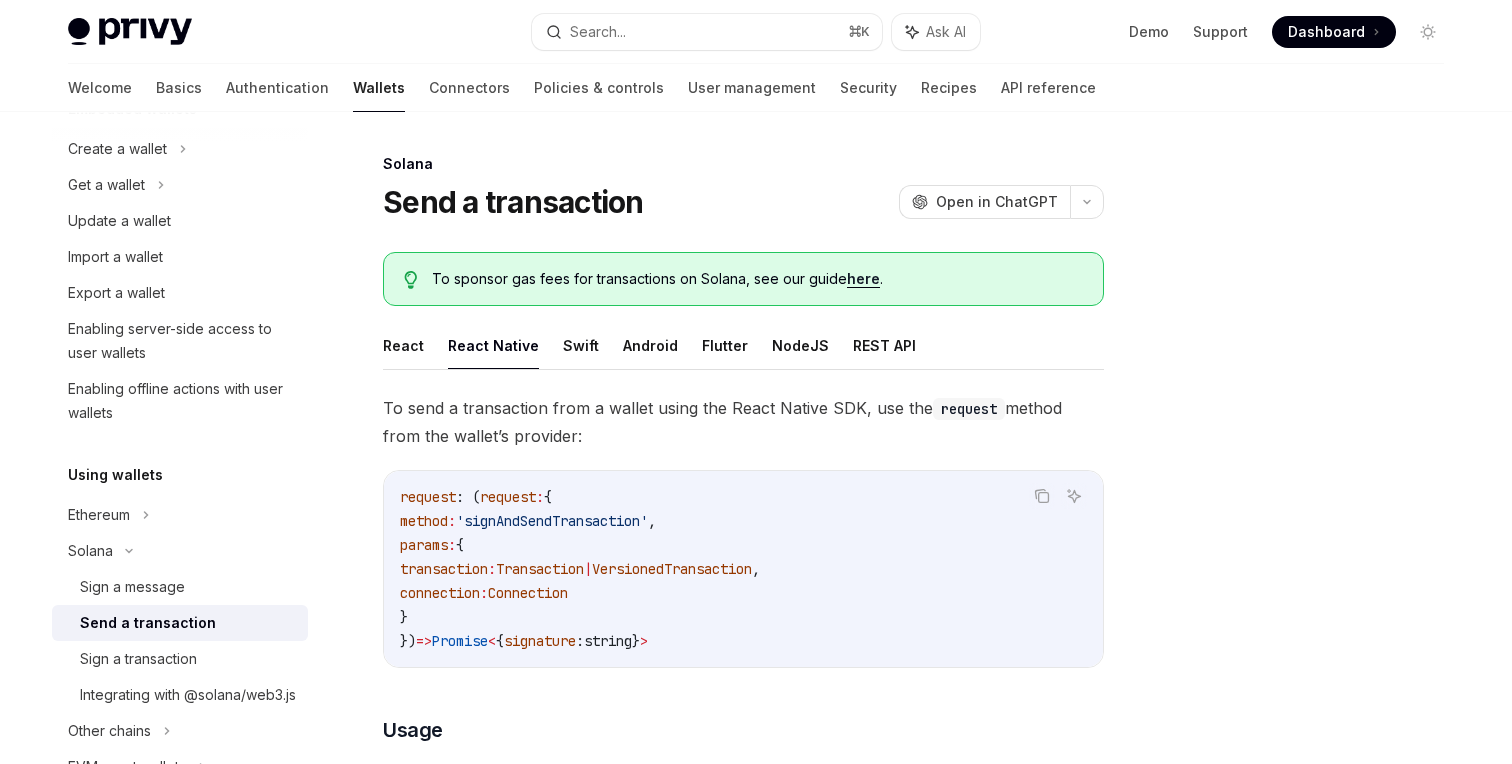 click on "request" at bounding box center [428, 497] 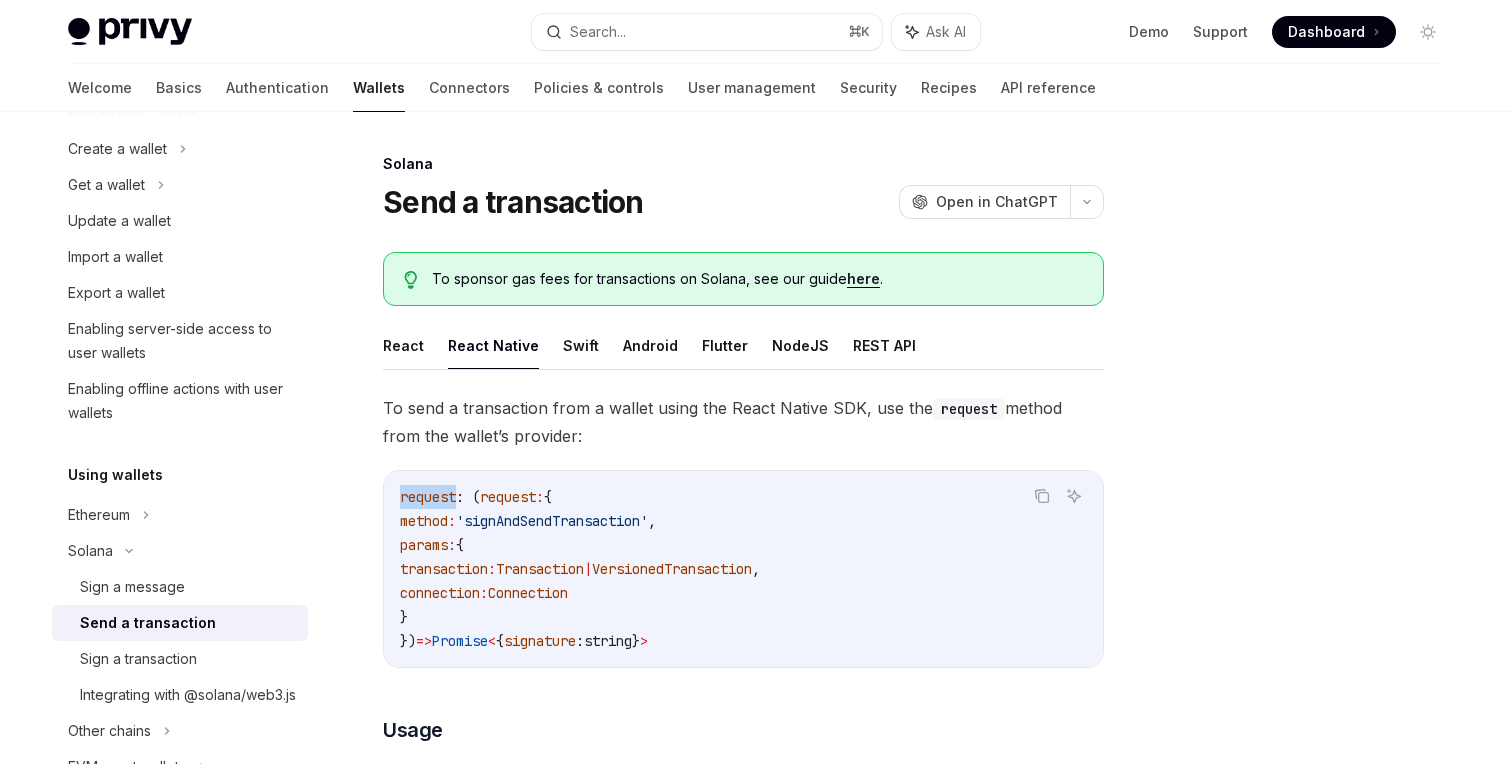 click on "request" at bounding box center (428, 497) 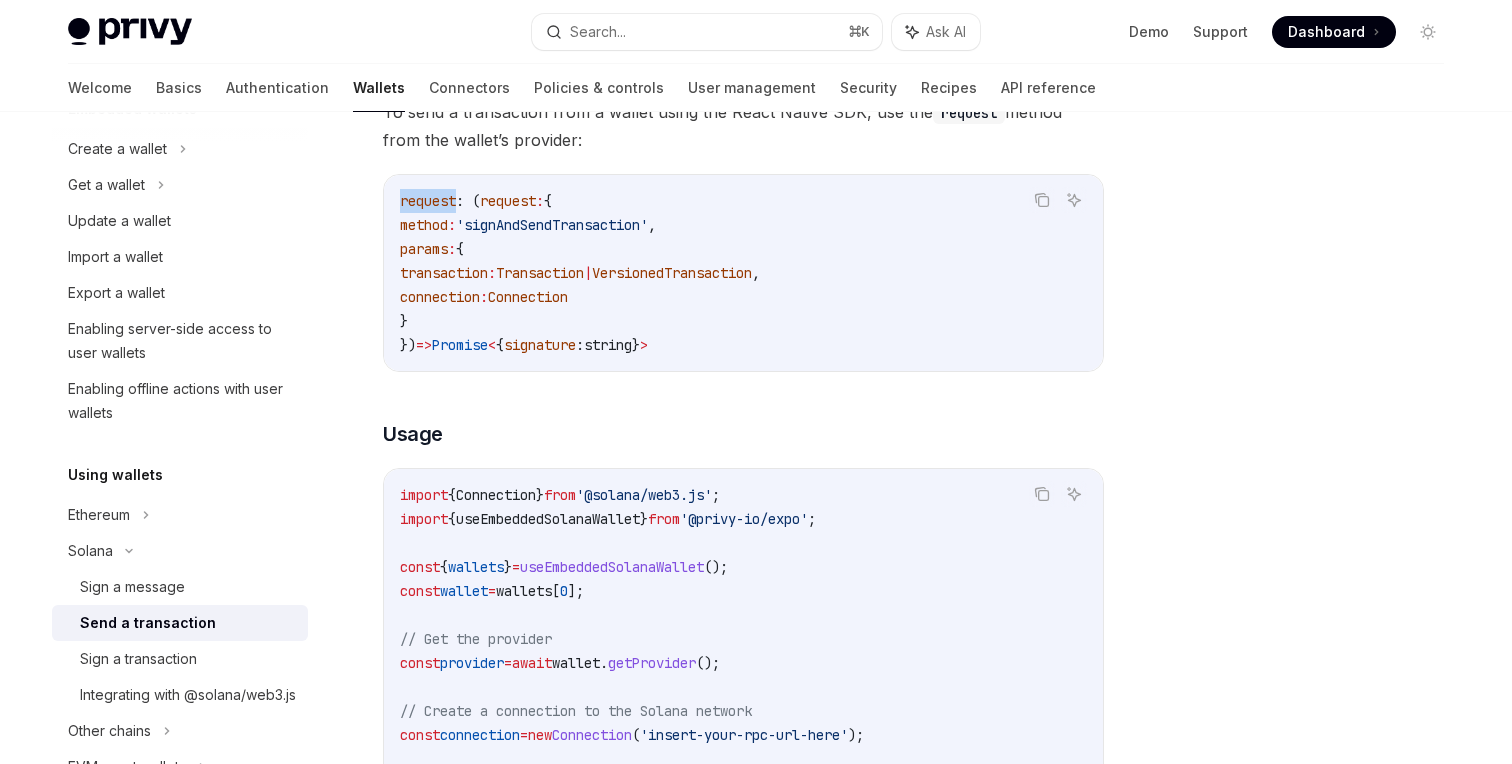 scroll, scrollTop: 363, scrollLeft: 0, axis: vertical 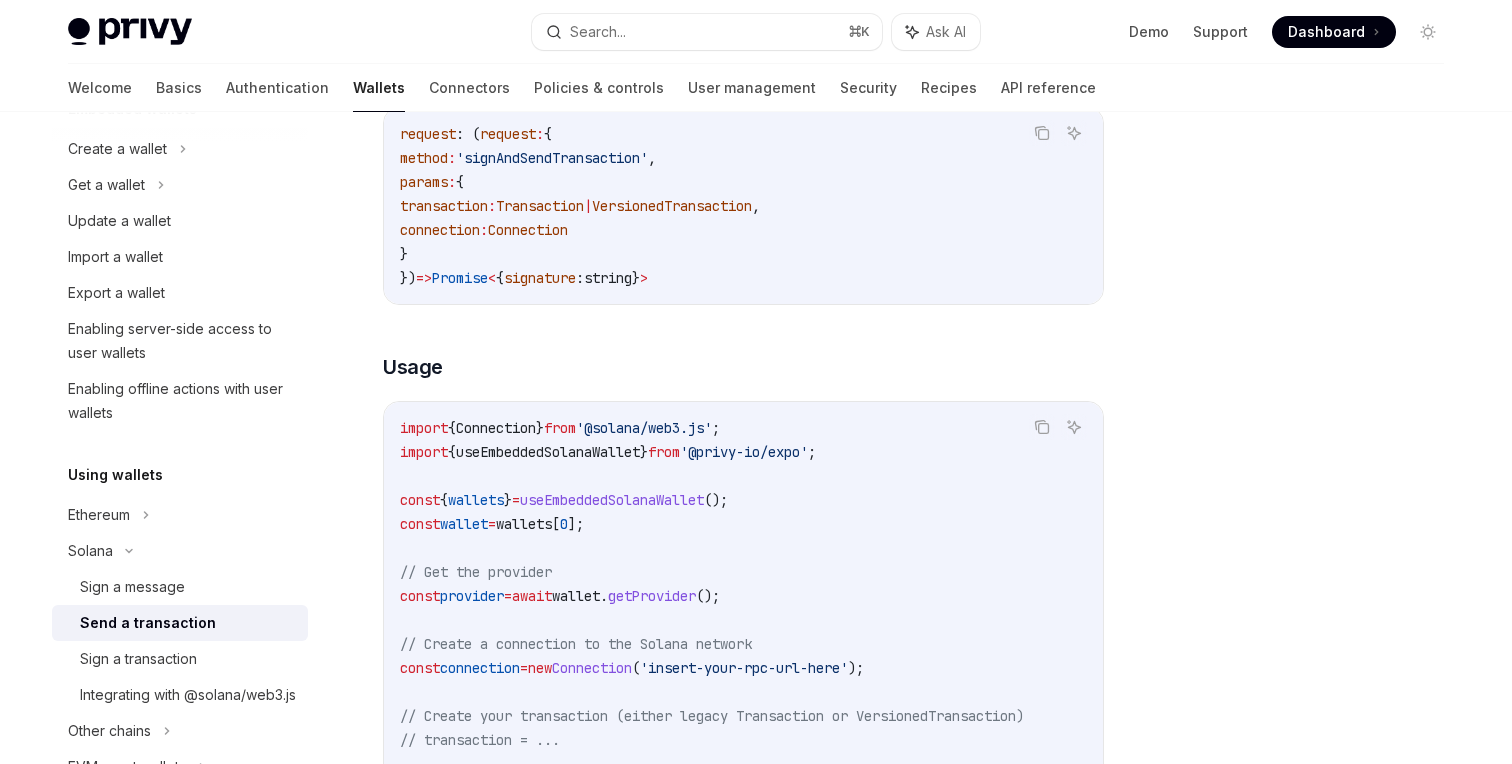 click on "useEmbeddedSolanaWallet" at bounding box center [612, 500] 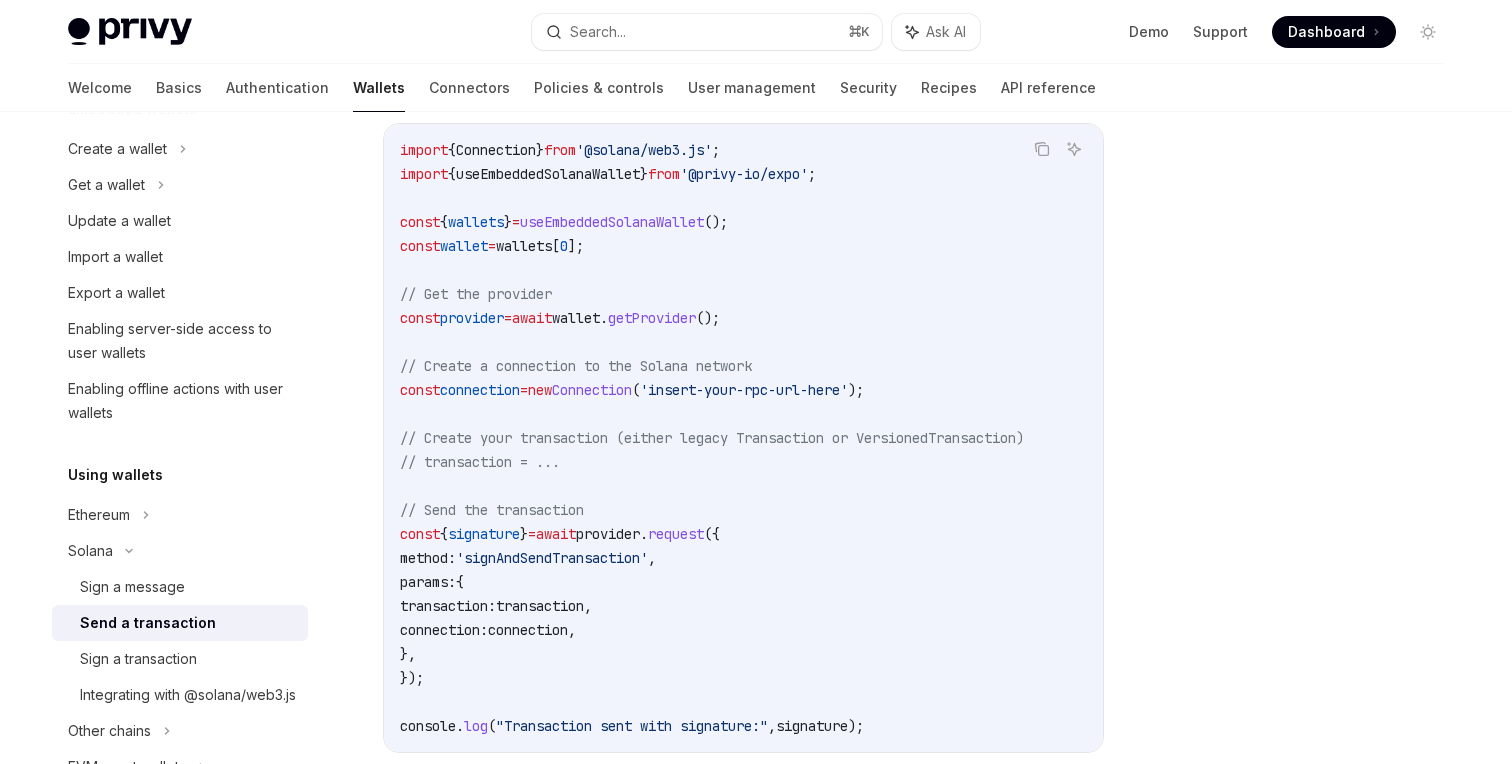 scroll, scrollTop: 648, scrollLeft: 0, axis: vertical 